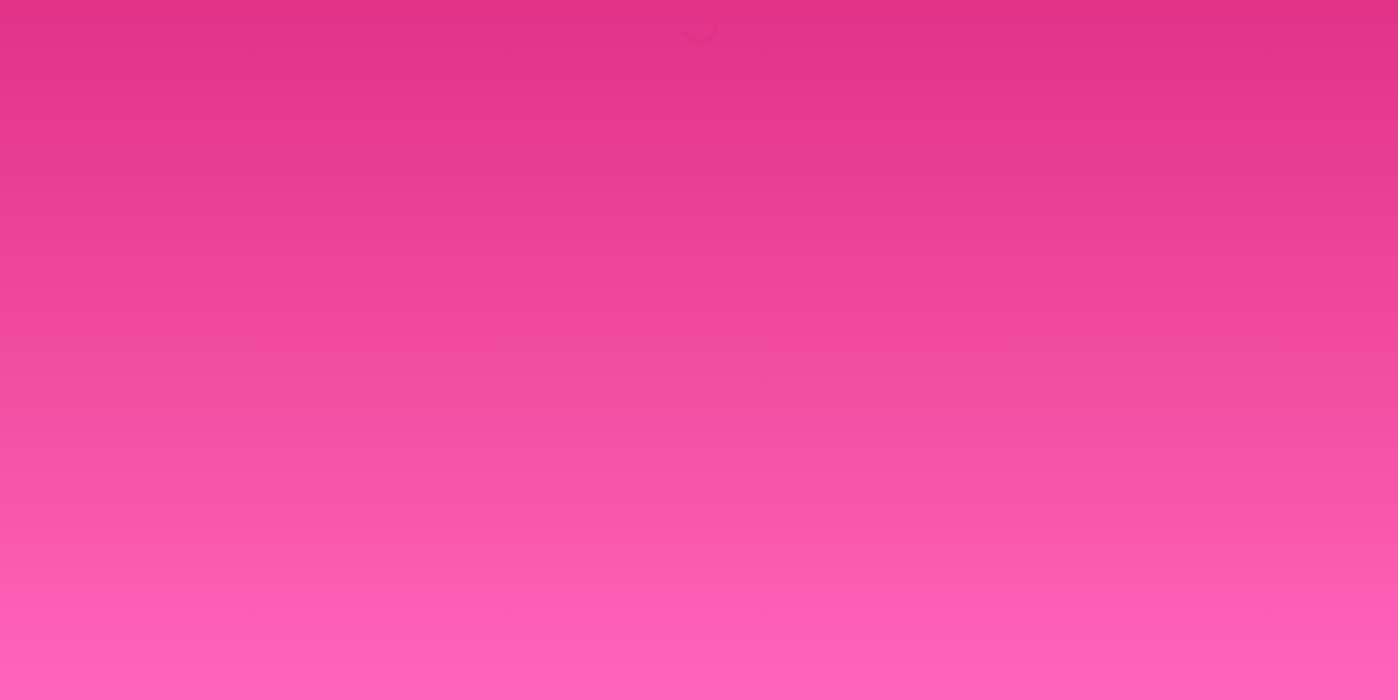 scroll, scrollTop: 0, scrollLeft: 0, axis: both 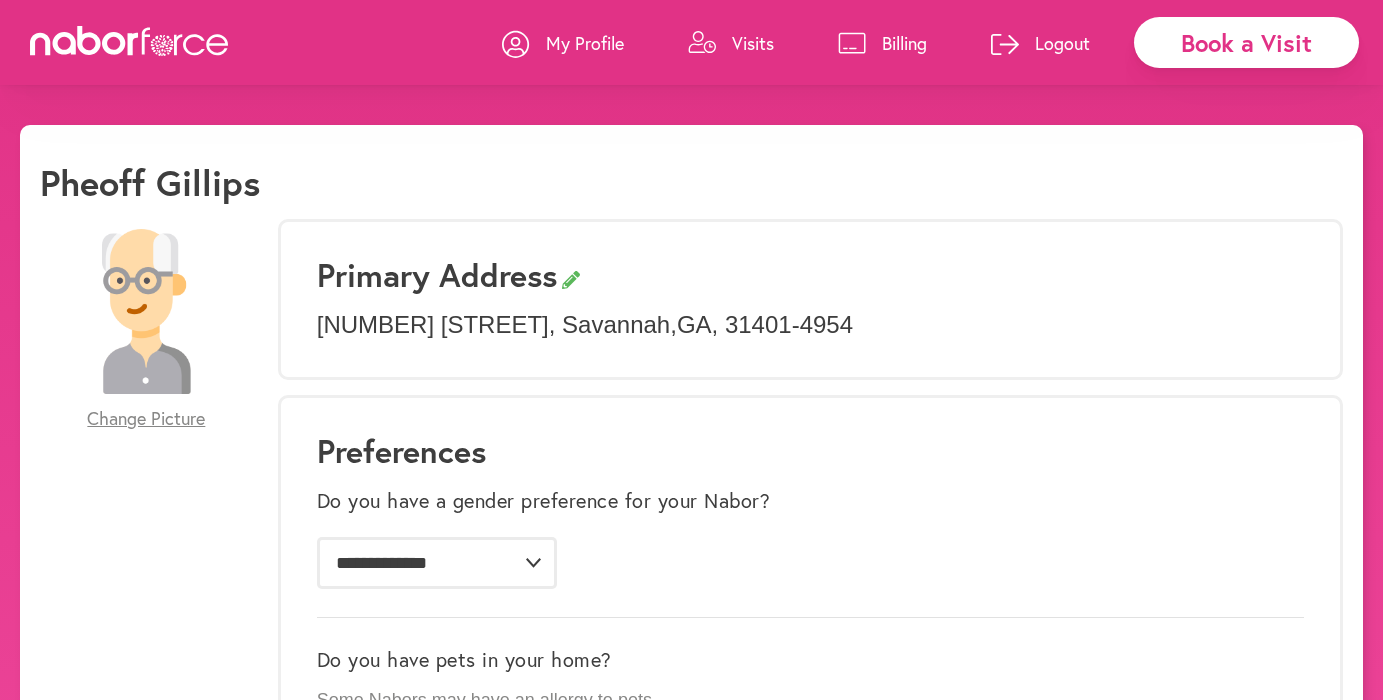click on "Billing" at bounding box center (904, 43) 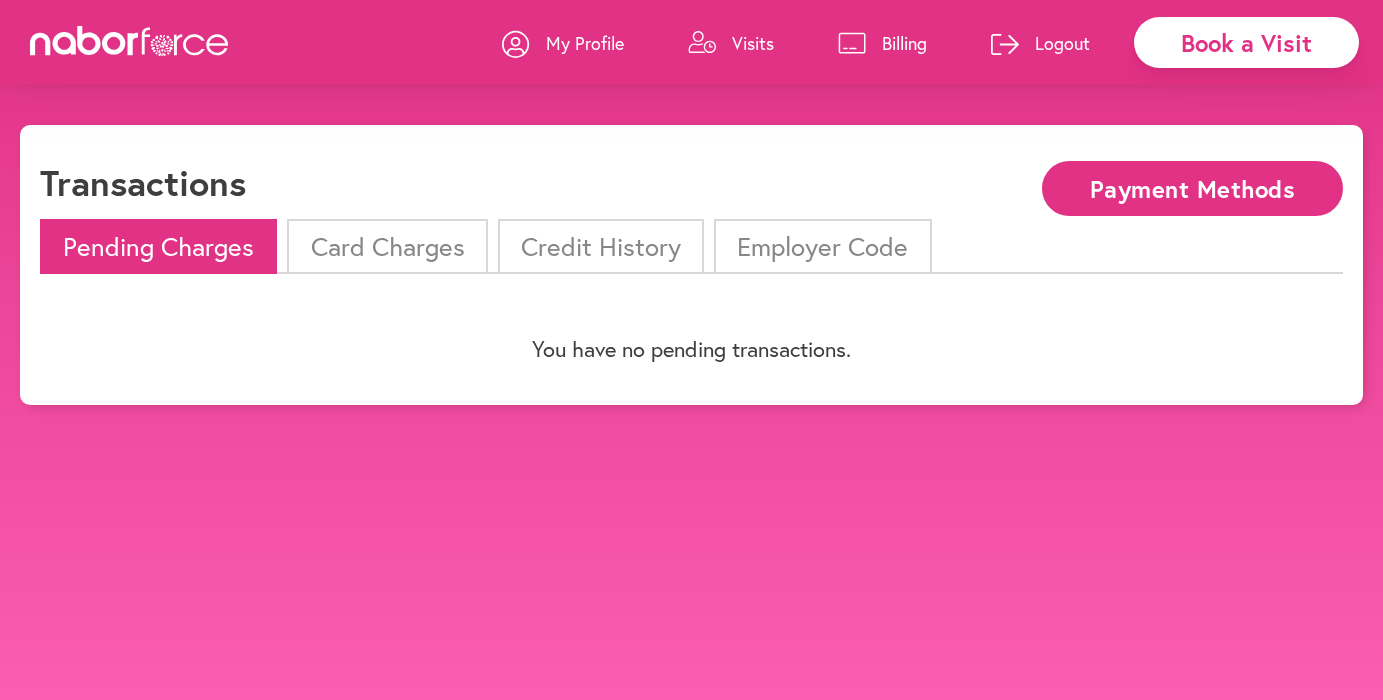 click on "Payment Methods" at bounding box center [1192, 188] 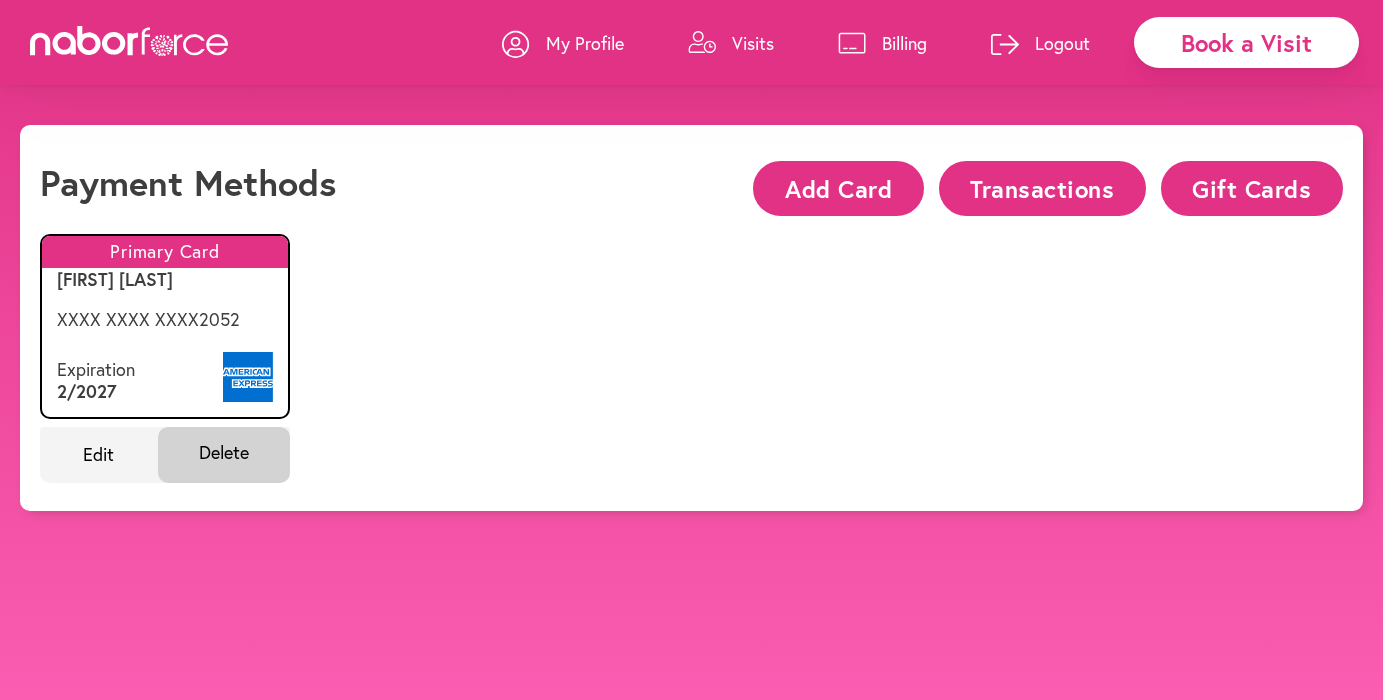 click on "XXXX XXXX XXXX  [YEAR]" at bounding box center [165, 320] 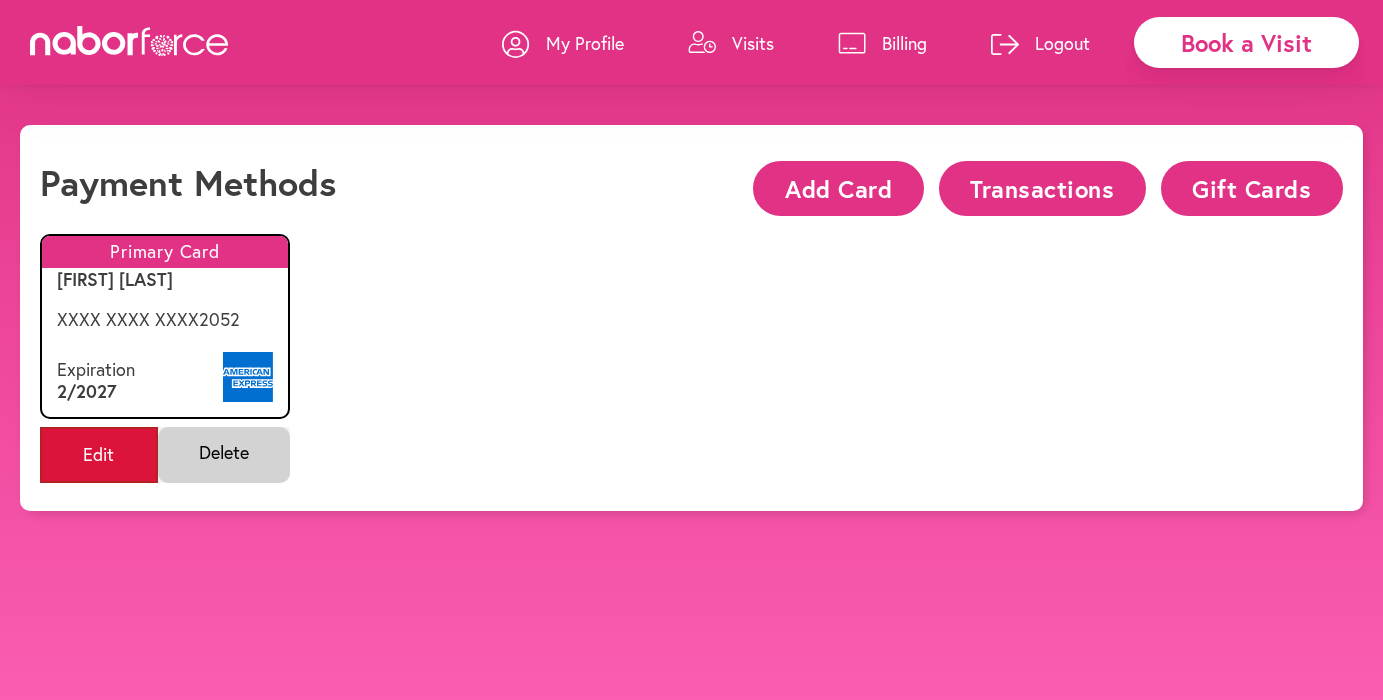 click on "Edit" at bounding box center [99, 455] 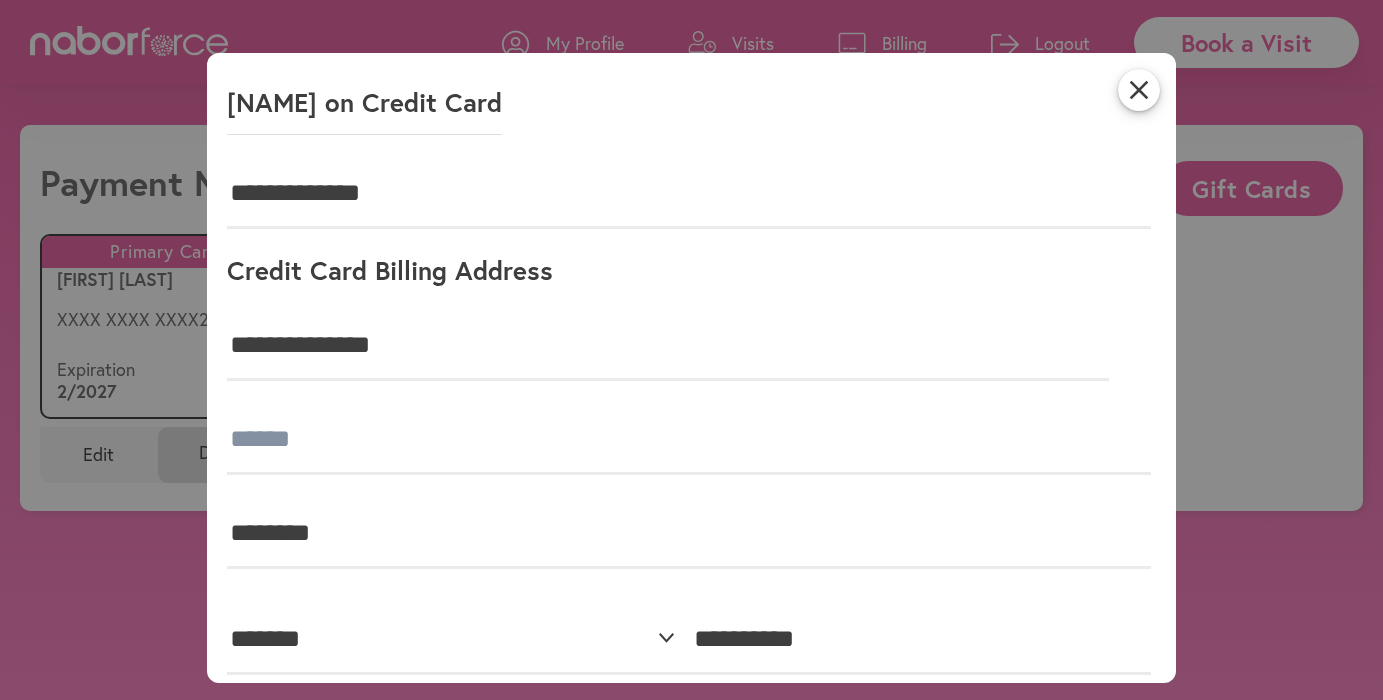 scroll, scrollTop: 307, scrollLeft: 0, axis: vertical 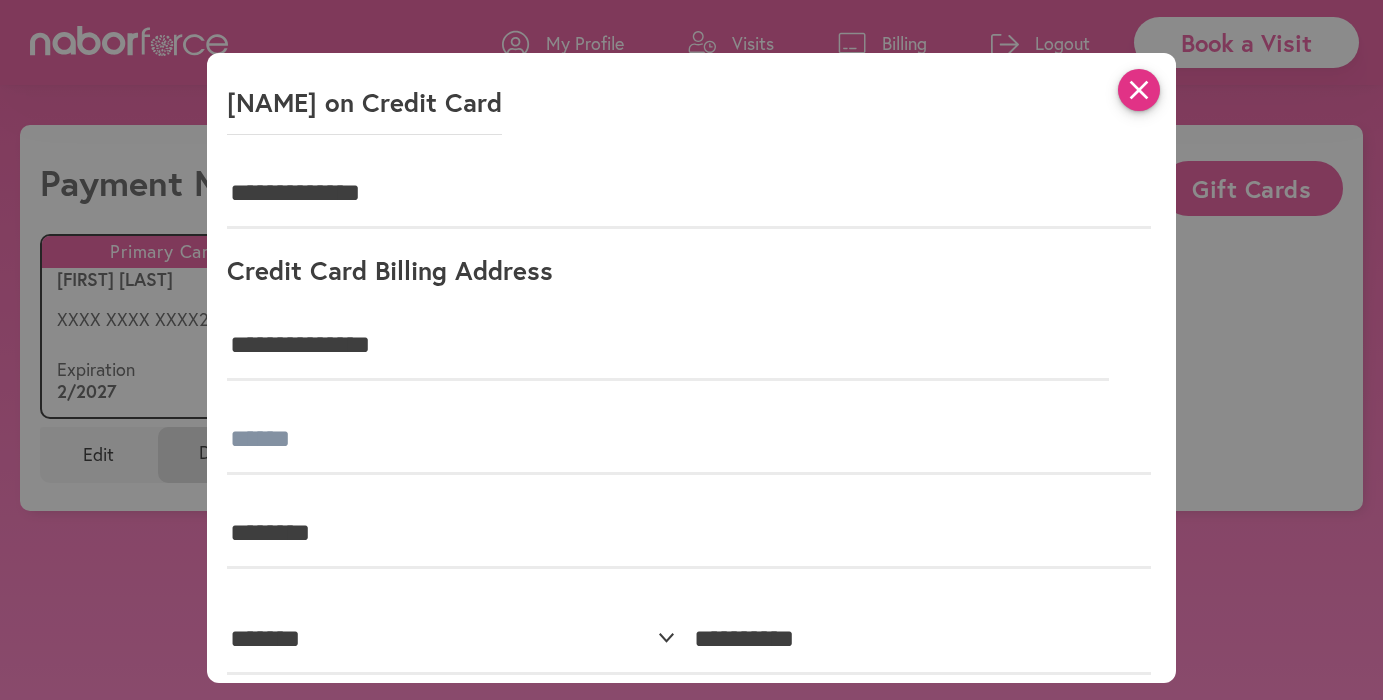 click on "close" at bounding box center (1139, 90) 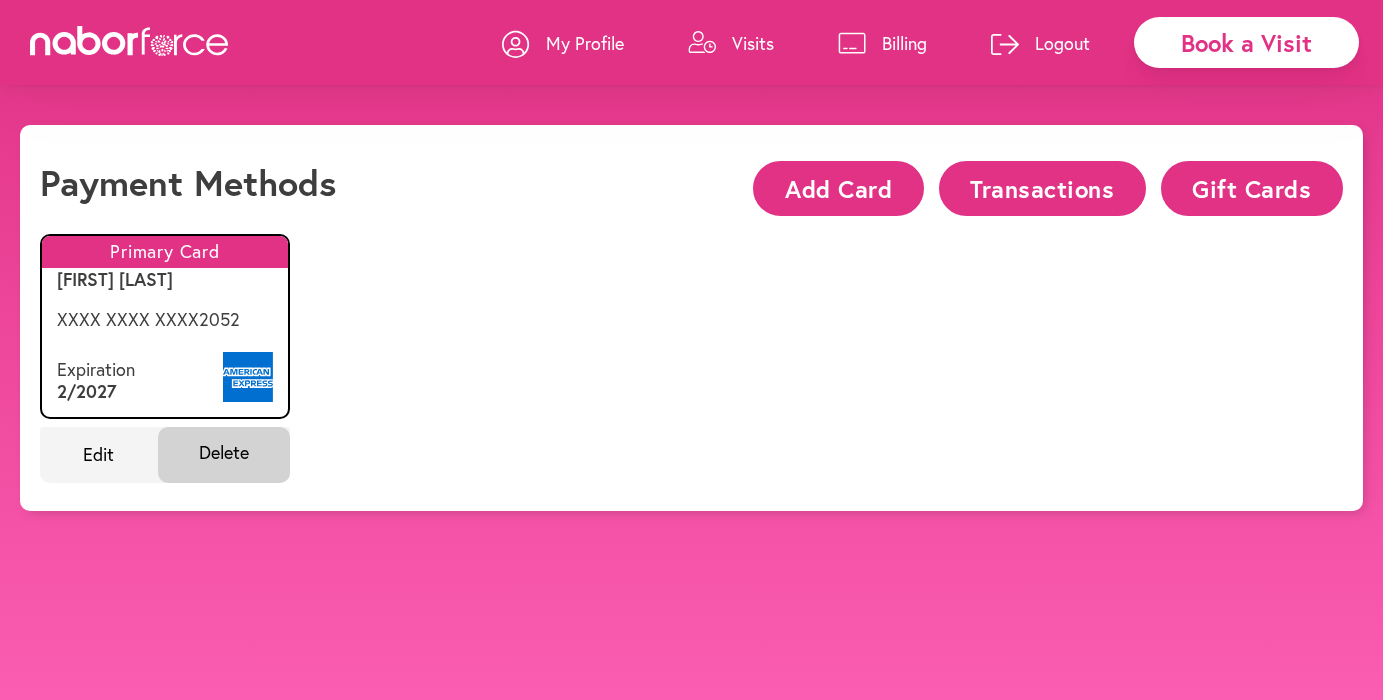 click on "My Profile" at bounding box center (585, 43) 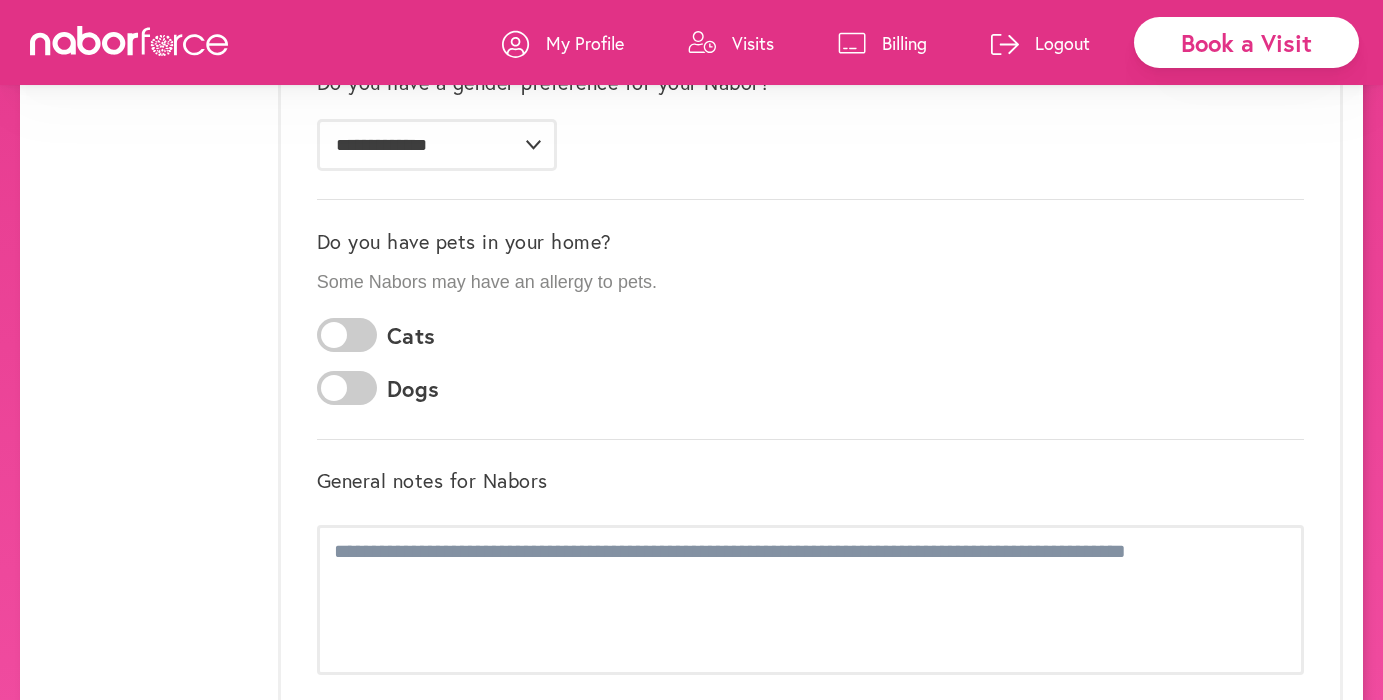 scroll, scrollTop: 498, scrollLeft: 0, axis: vertical 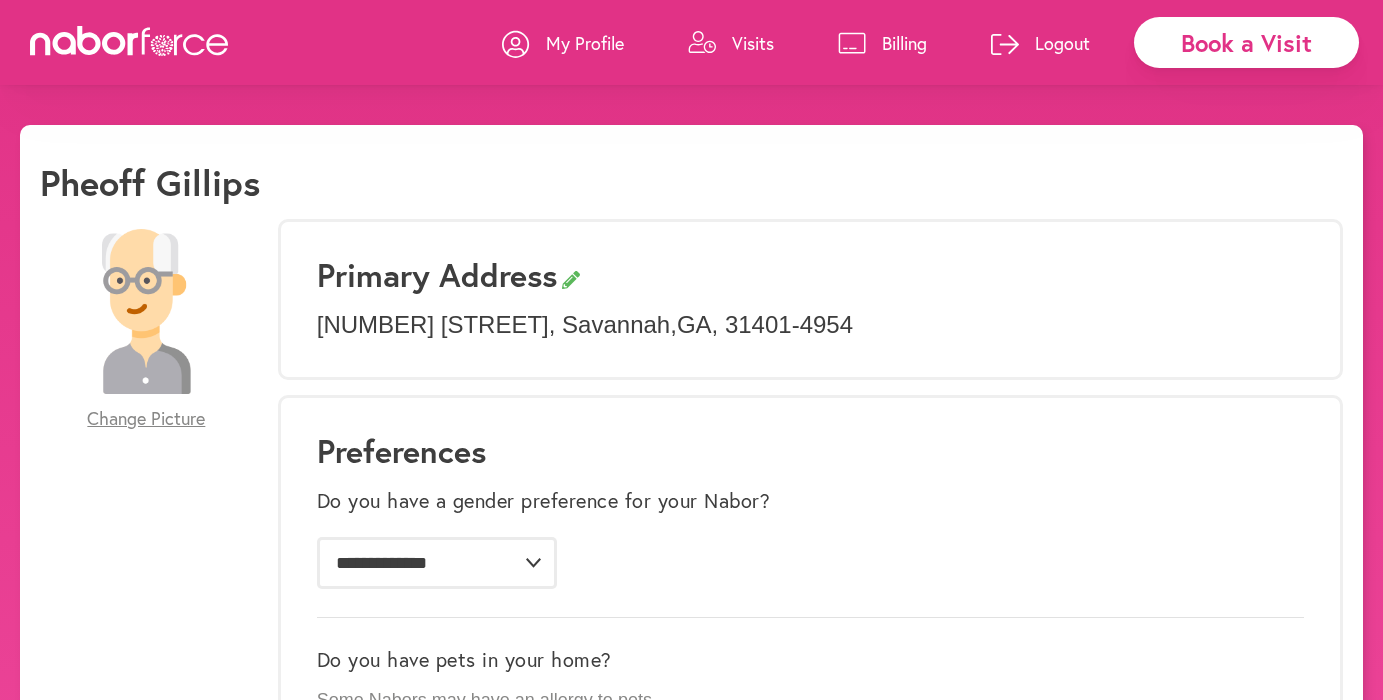 click 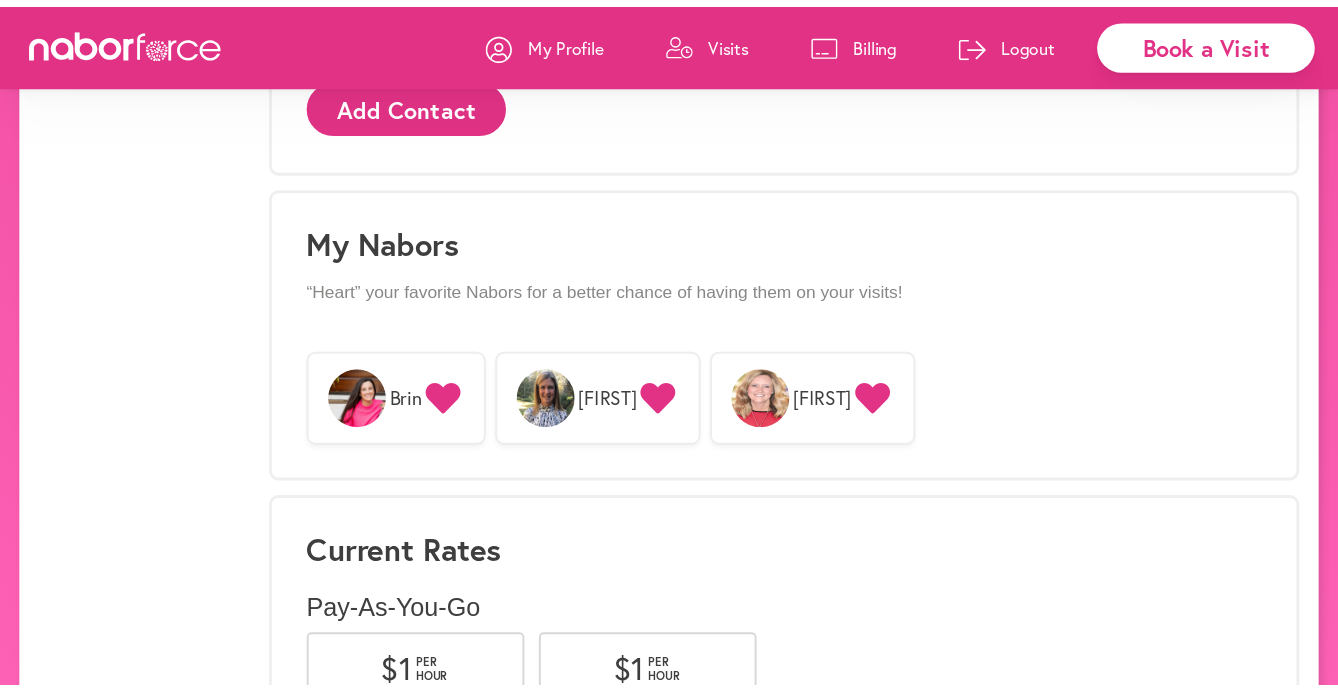 scroll, scrollTop: 1592, scrollLeft: 0, axis: vertical 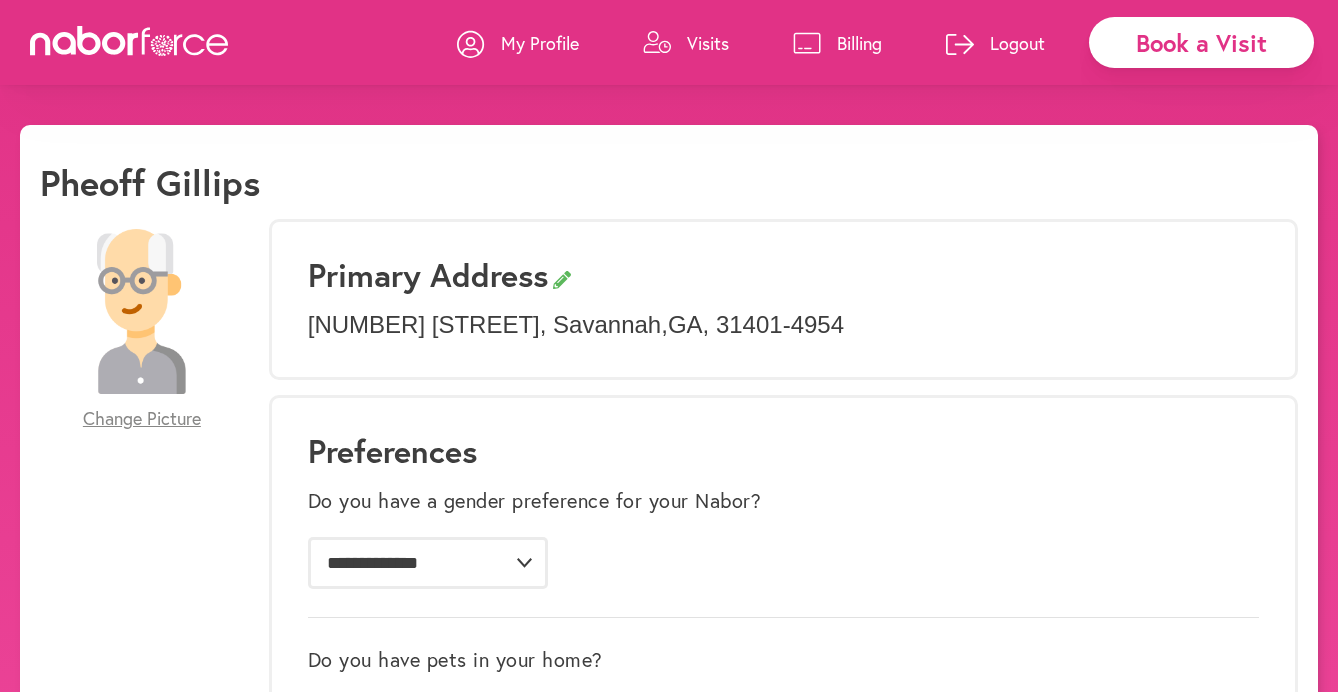 click on "My Profile" at bounding box center [540, 43] 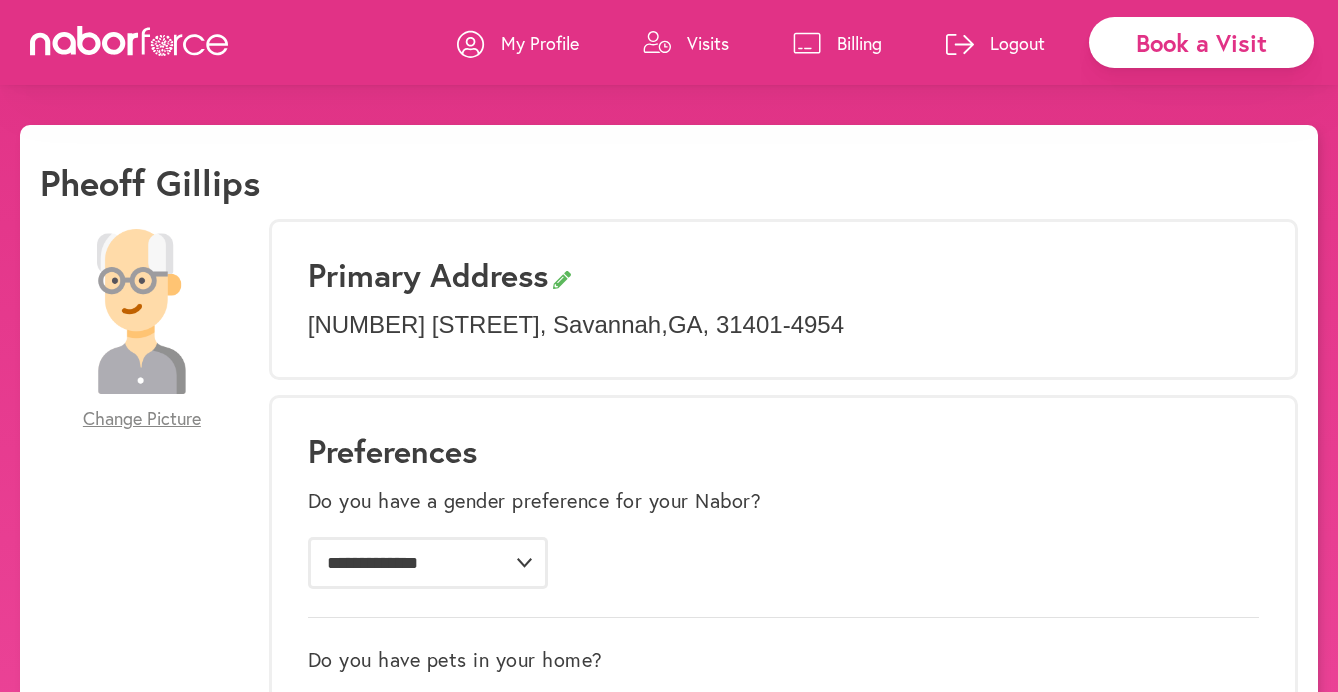 click on "**********" 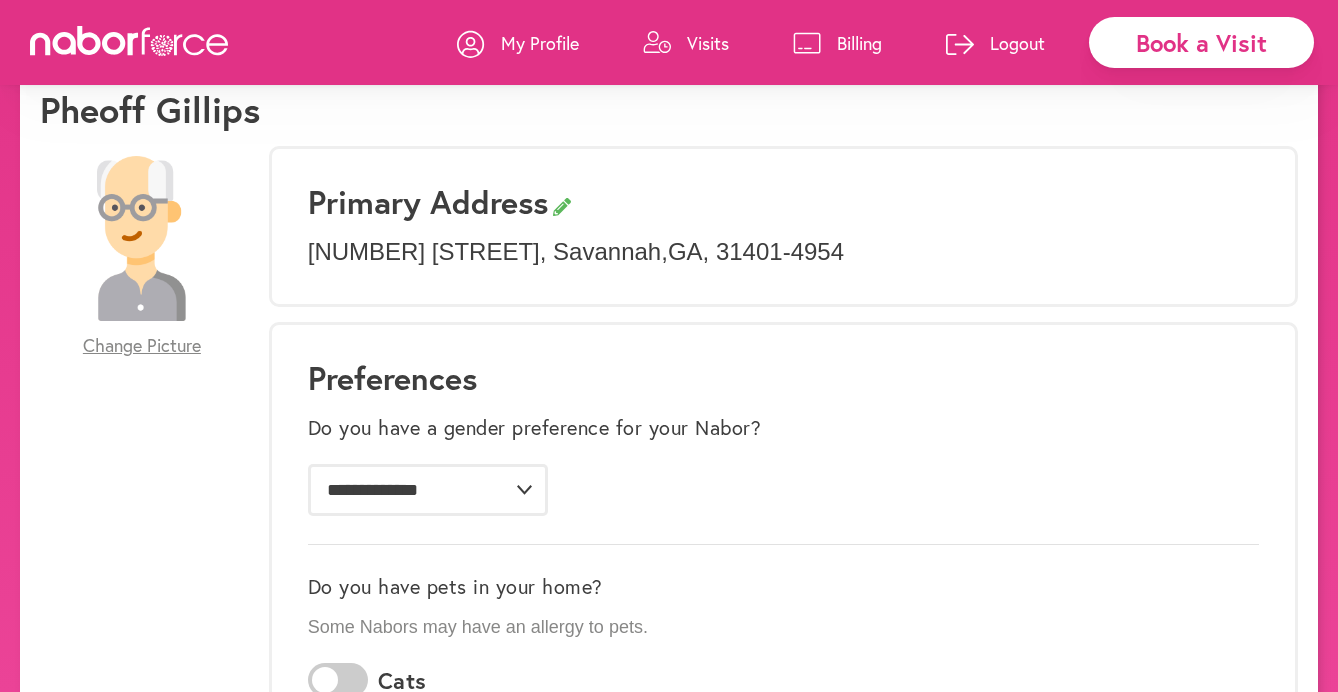 scroll, scrollTop: 321, scrollLeft: 0, axis: vertical 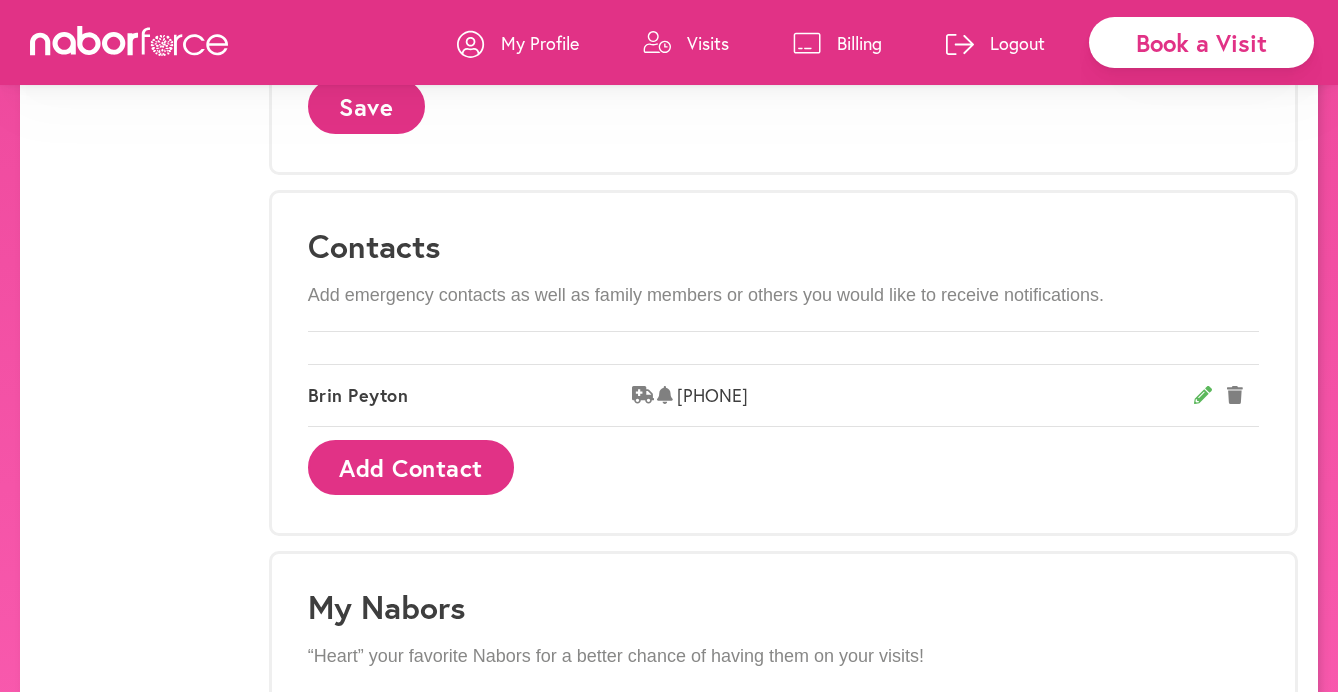 click 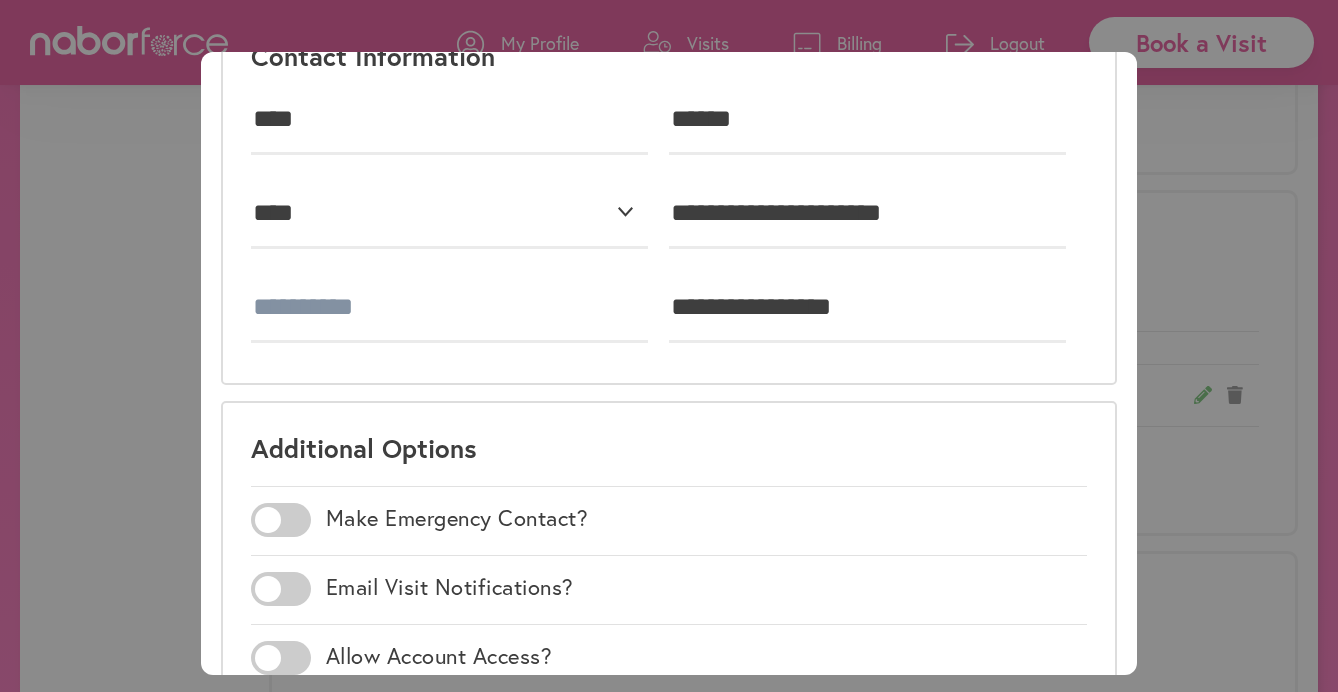 scroll, scrollTop: 0, scrollLeft: 0, axis: both 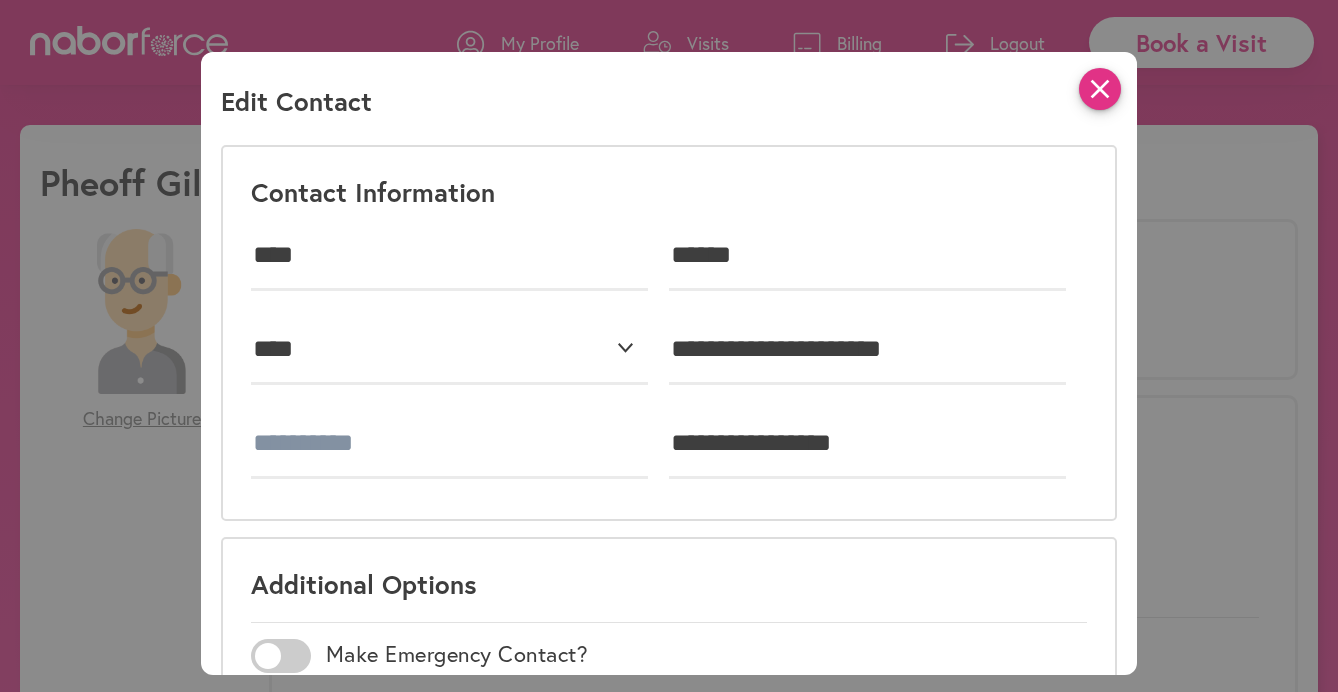 click on "close" at bounding box center (1100, 89) 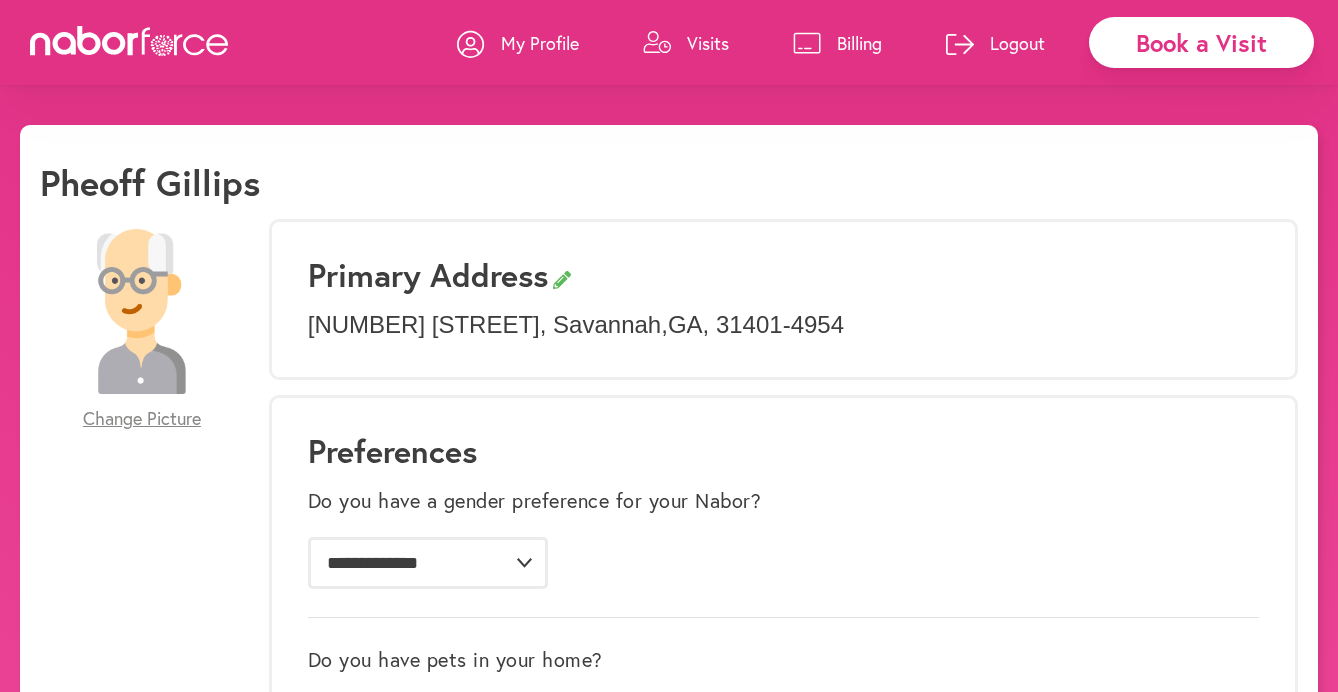 click on "Billing" at bounding box center (837, 43) 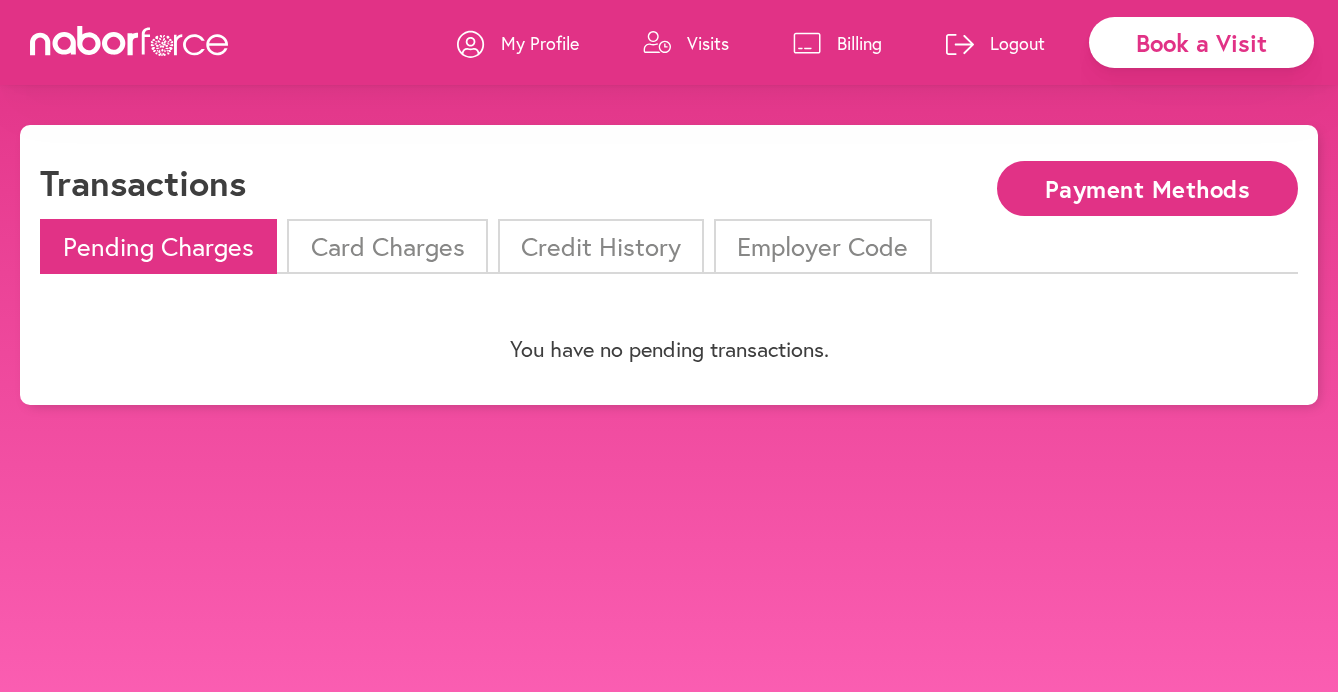 click on "Visits" at bounding box center (686, 43) 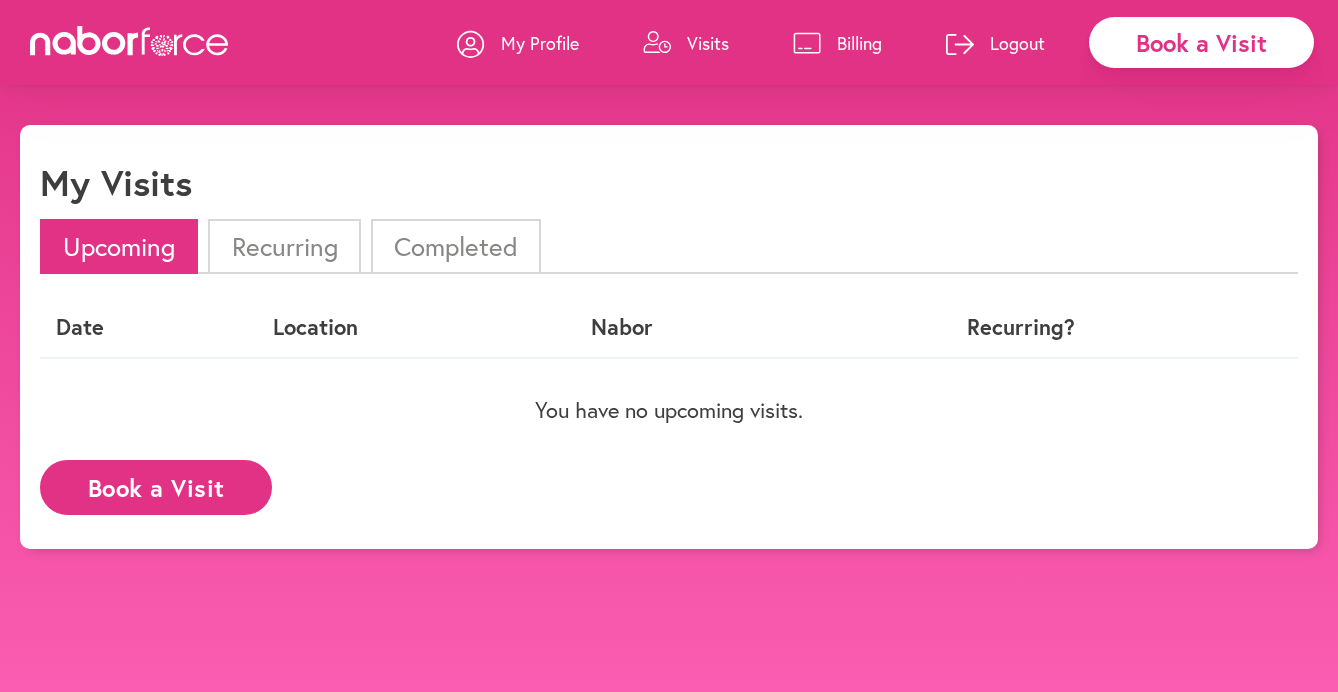 click on "My Profile" at bounding box center (540, 43) 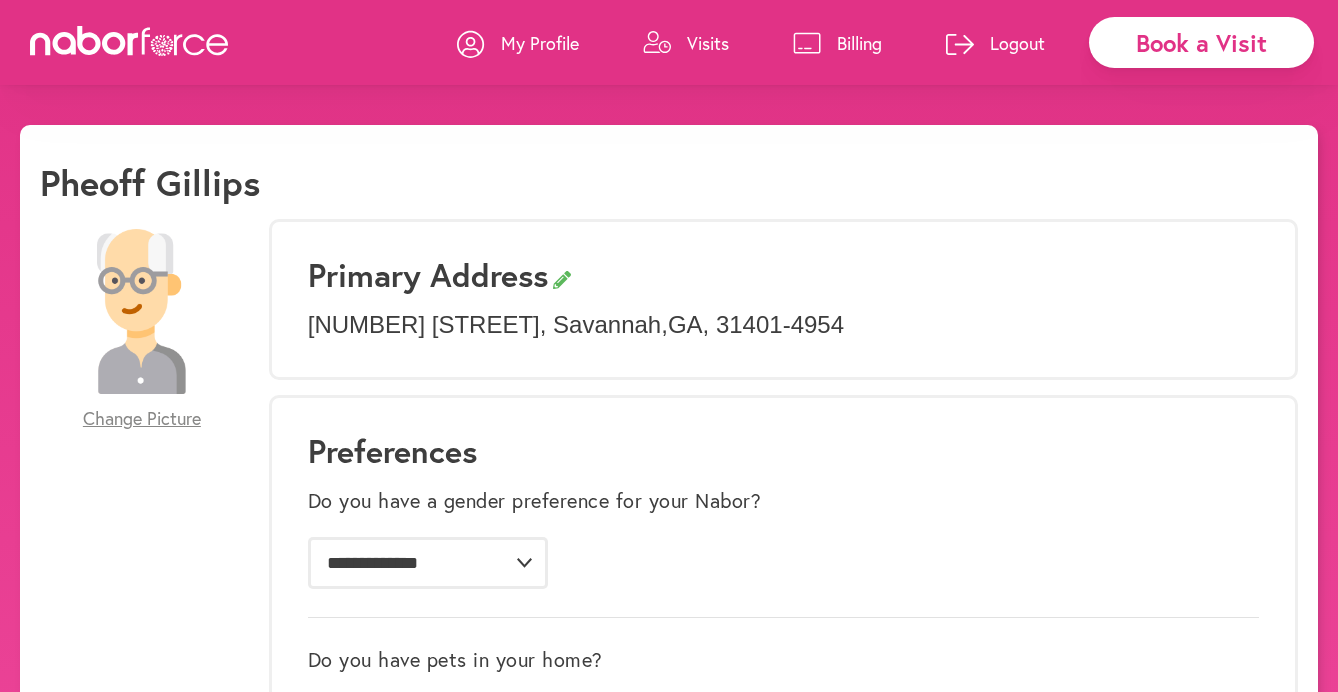 click on "My Profile" at bounding box center [540, 43] 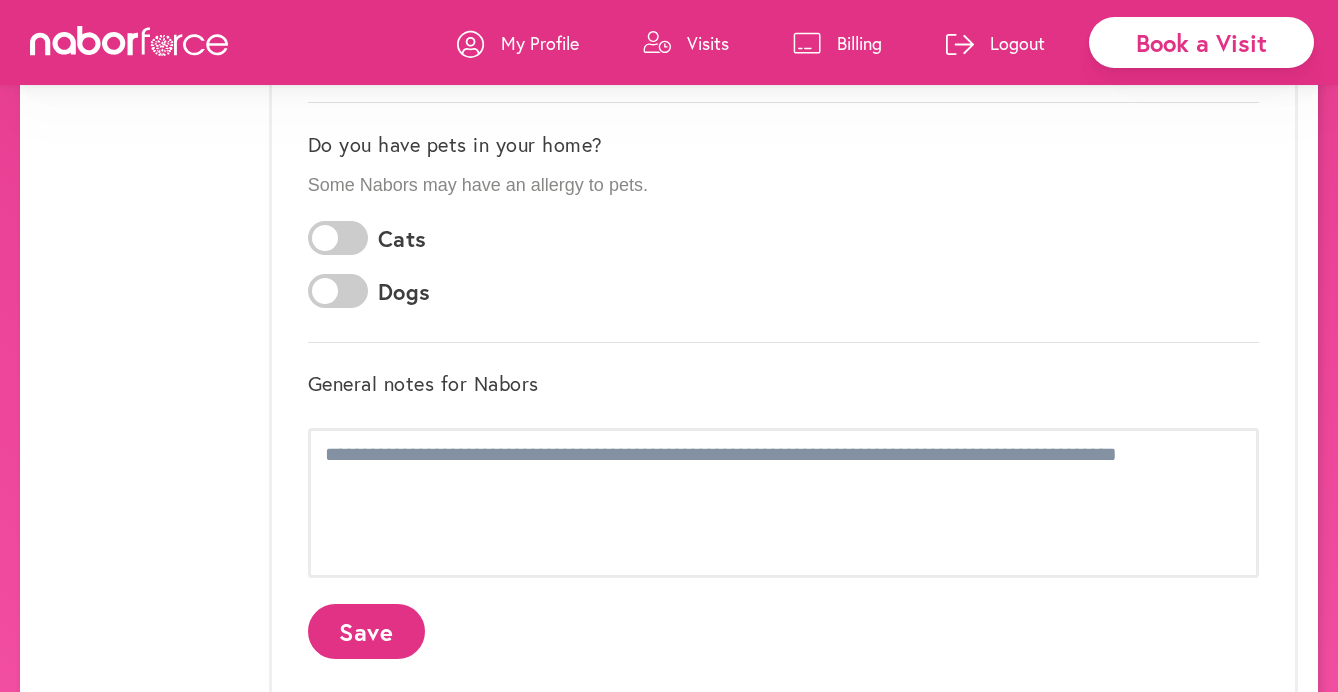 scroll, scrollTop: 515, scrollLeft: 0, axis: vertical 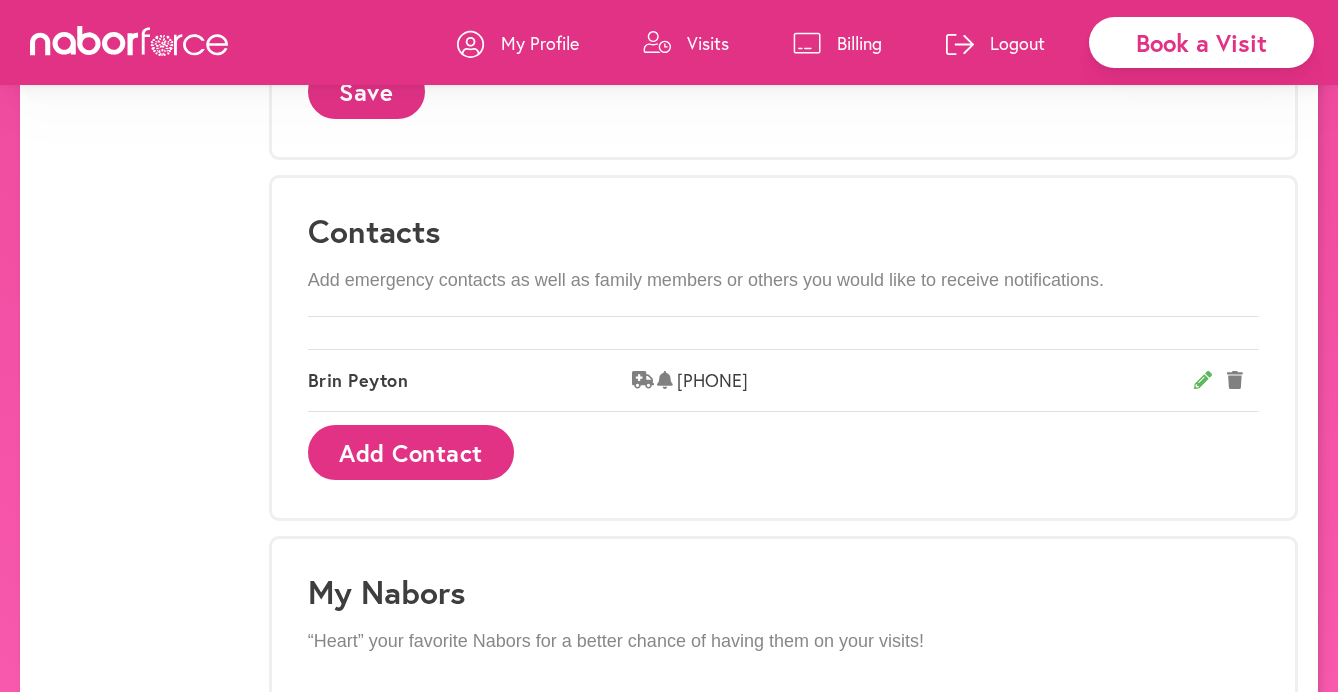 click on "Visits" at bounding box center [708, 43] 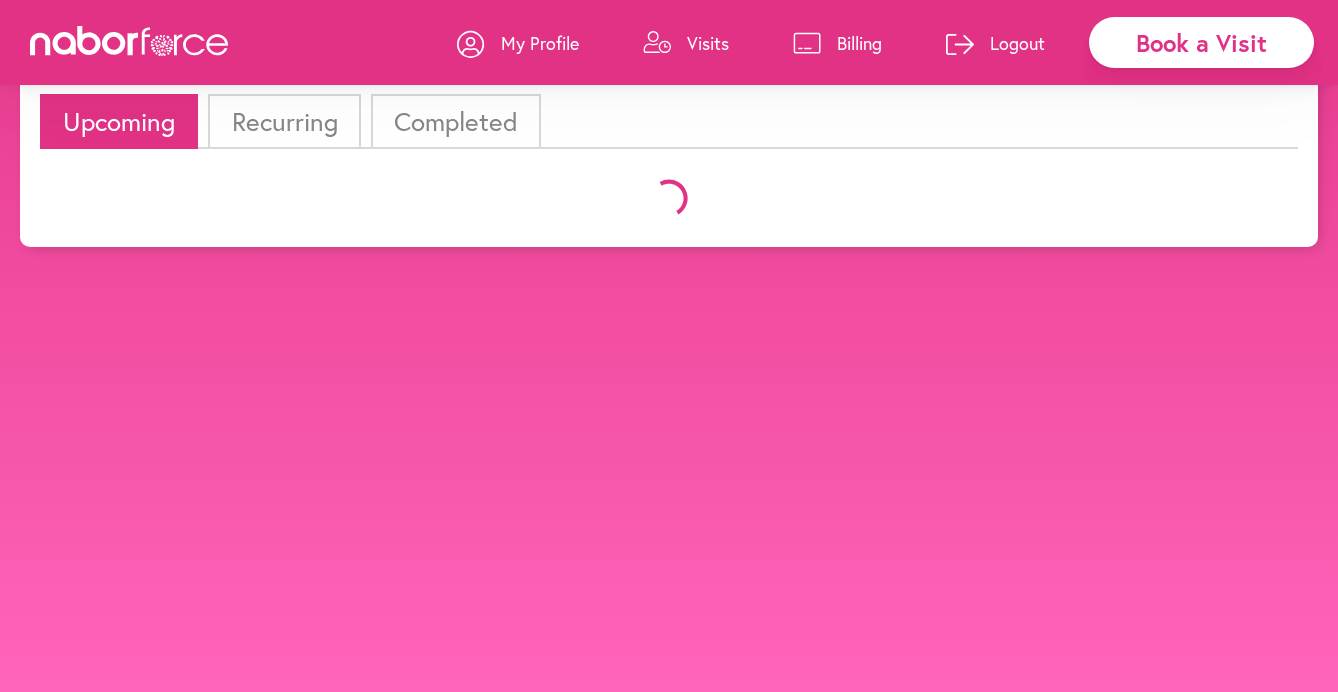 scroll, scrollTop: 0, scrollLeft: 0, axis: both 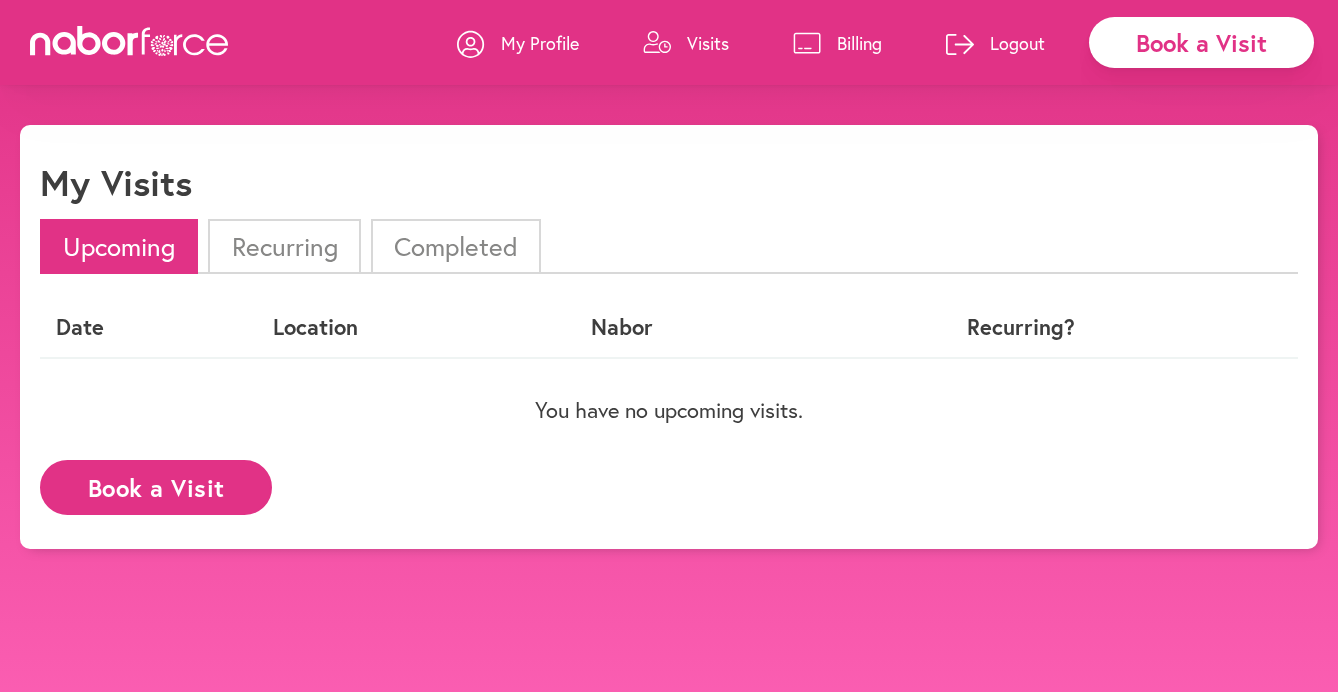 click on "Book a Visit" at bounding box center (156, 487) 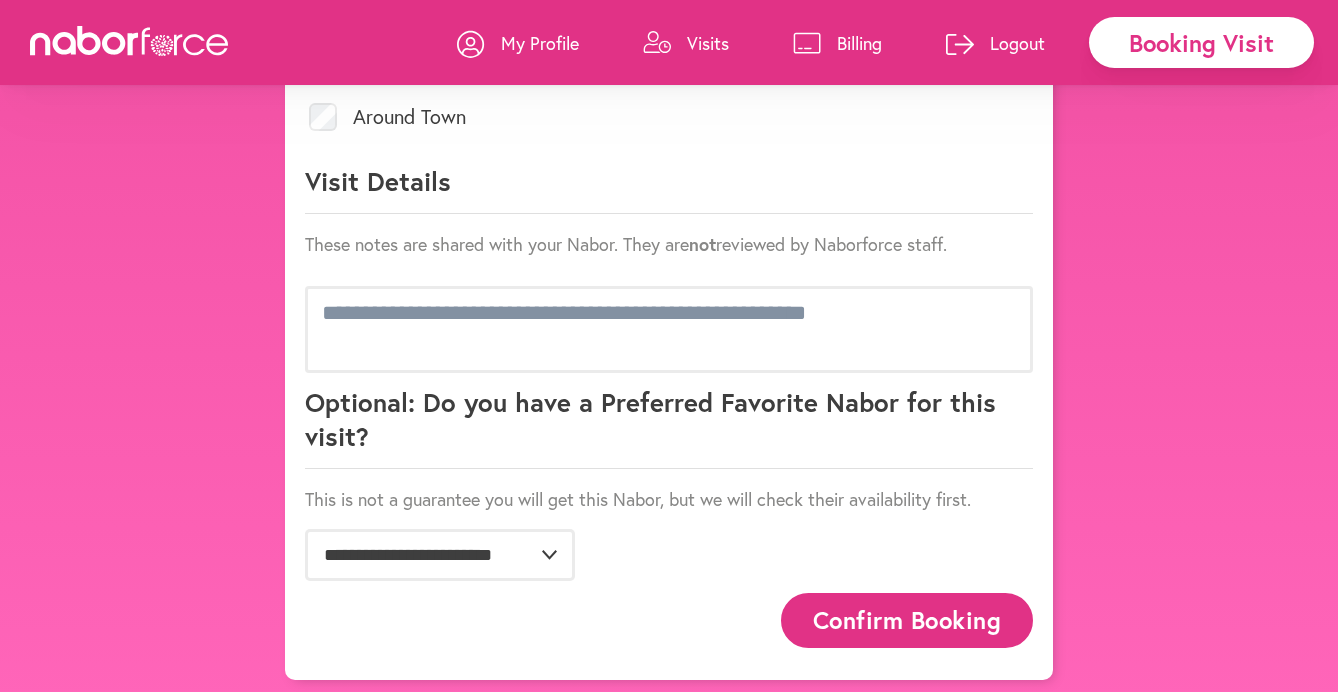 scroll, scrollTop: 1063, scrollLeft: 0, axis: vertical 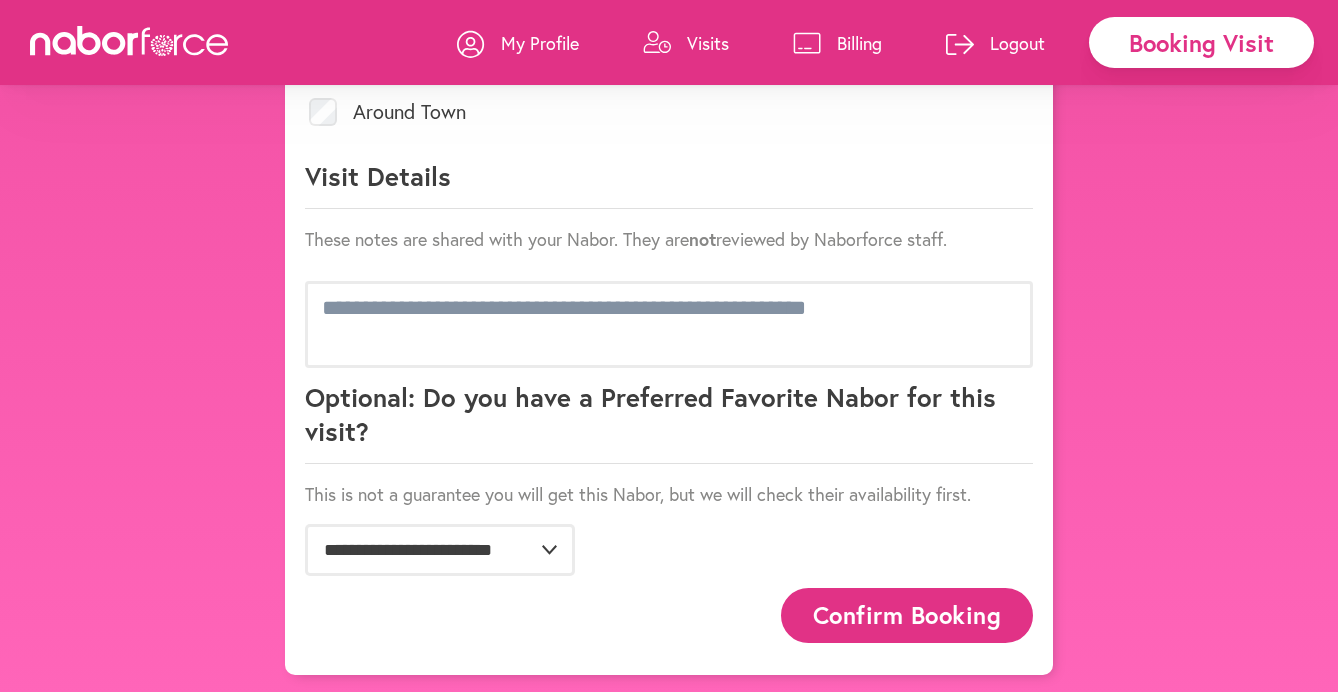 drag, startPoint x: 1336, startPoint y: 520, endPoint x: 1332, endPoint y: 484, distance: 36.221542 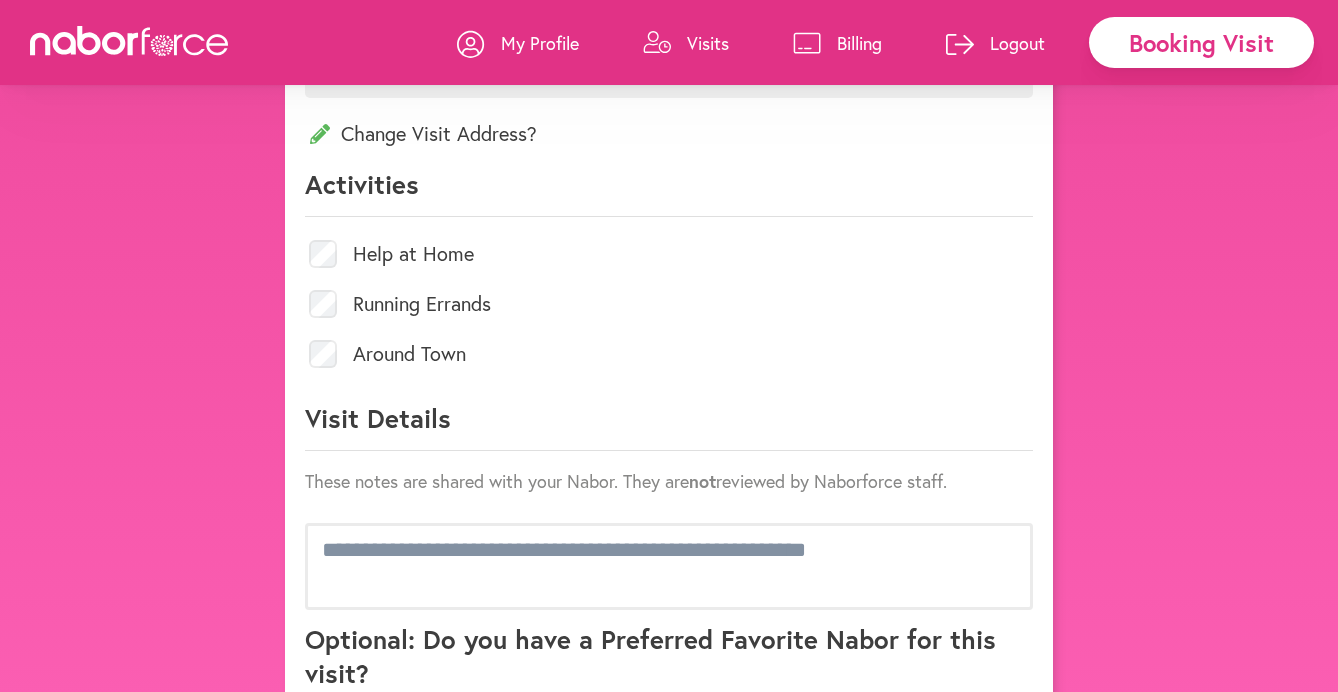 scroll, scrollTop: 1063, scrollLeft: 0, axis: vertical 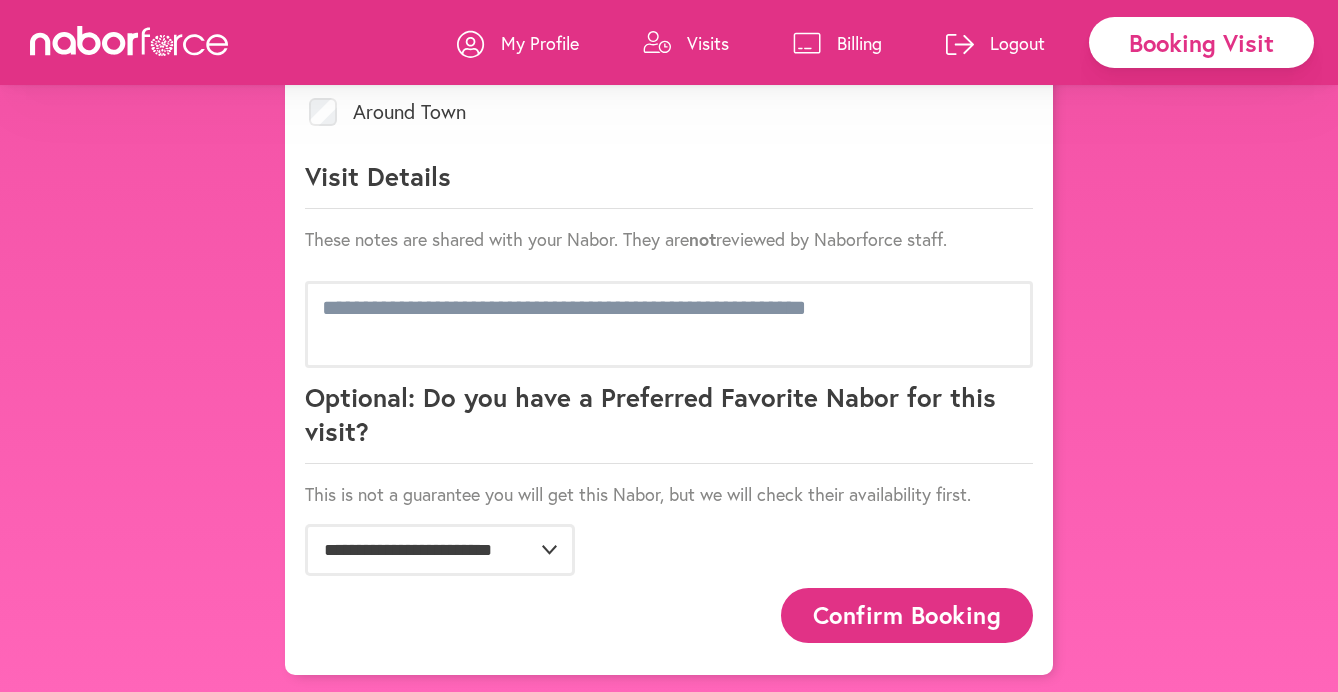click on "My Profile" at bounding box center [540, 43] 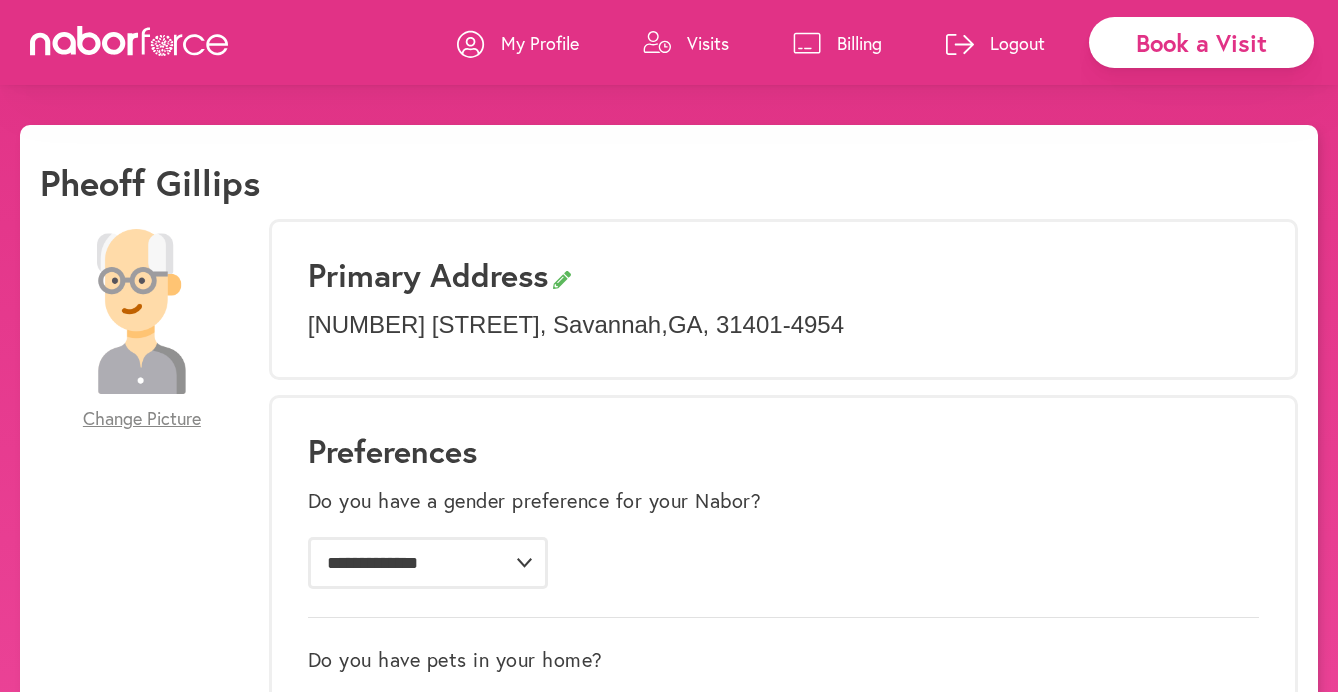 scroll, scrollTop: 347, scrollLeft: 0, axis: vertical 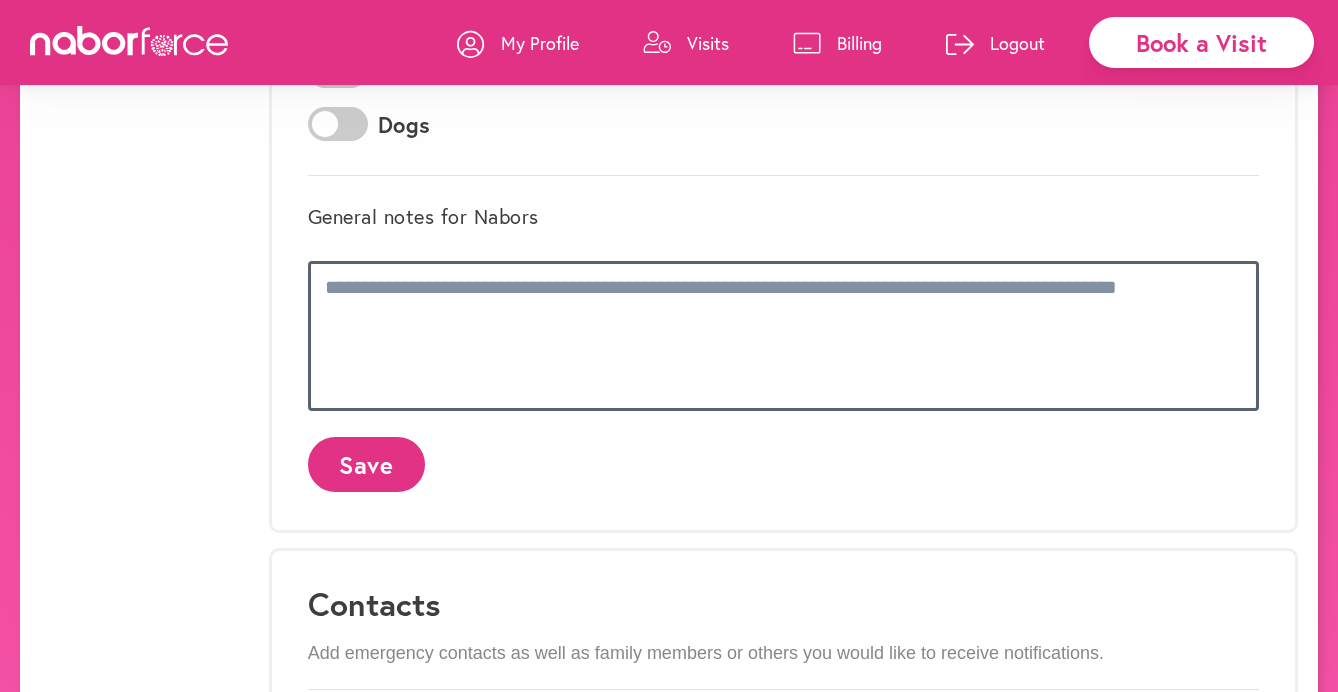 click at bounding box center [783, 336] 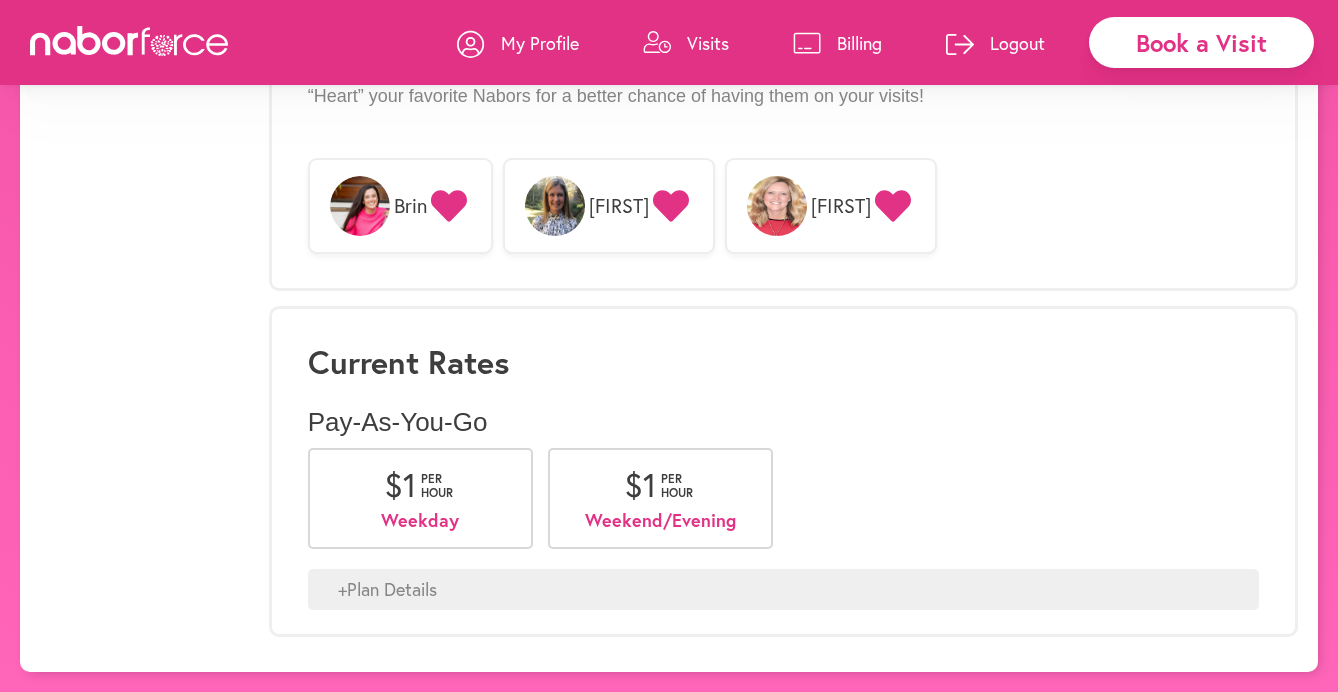 scroll, scrollTop: 0, scrollLeft: 0, axis: both 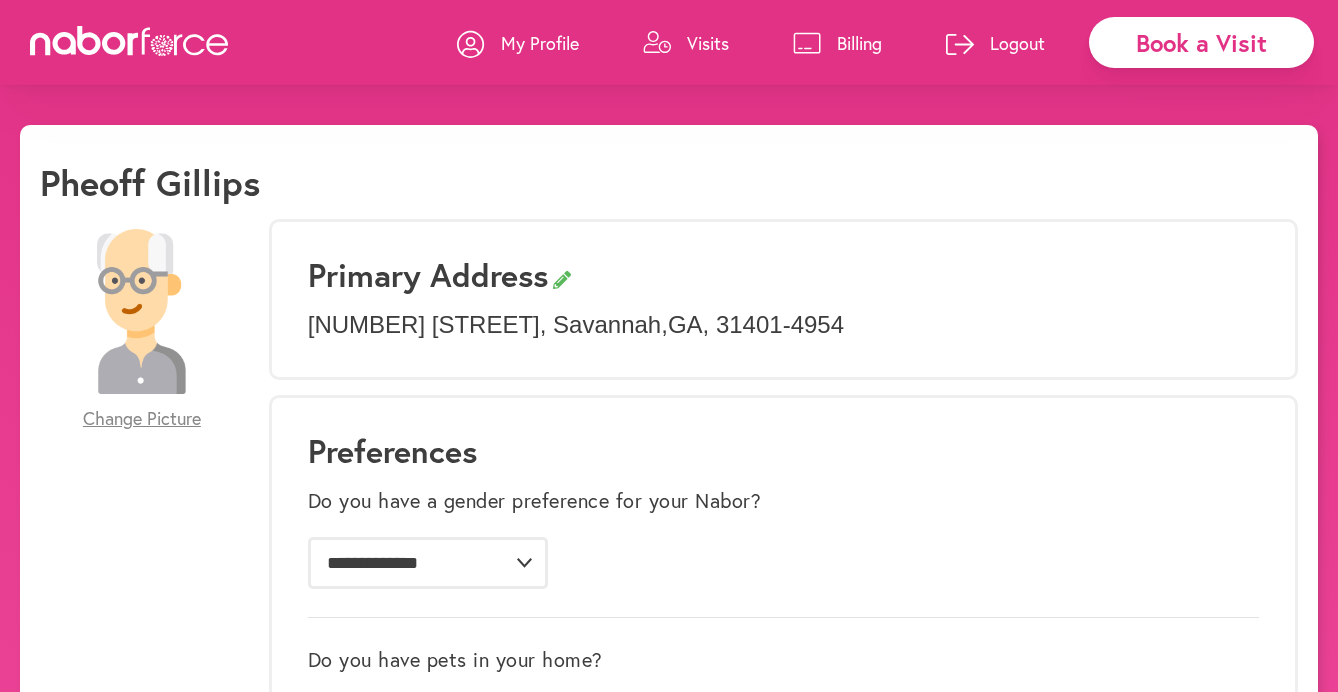 click at bounding box center [657, 51] 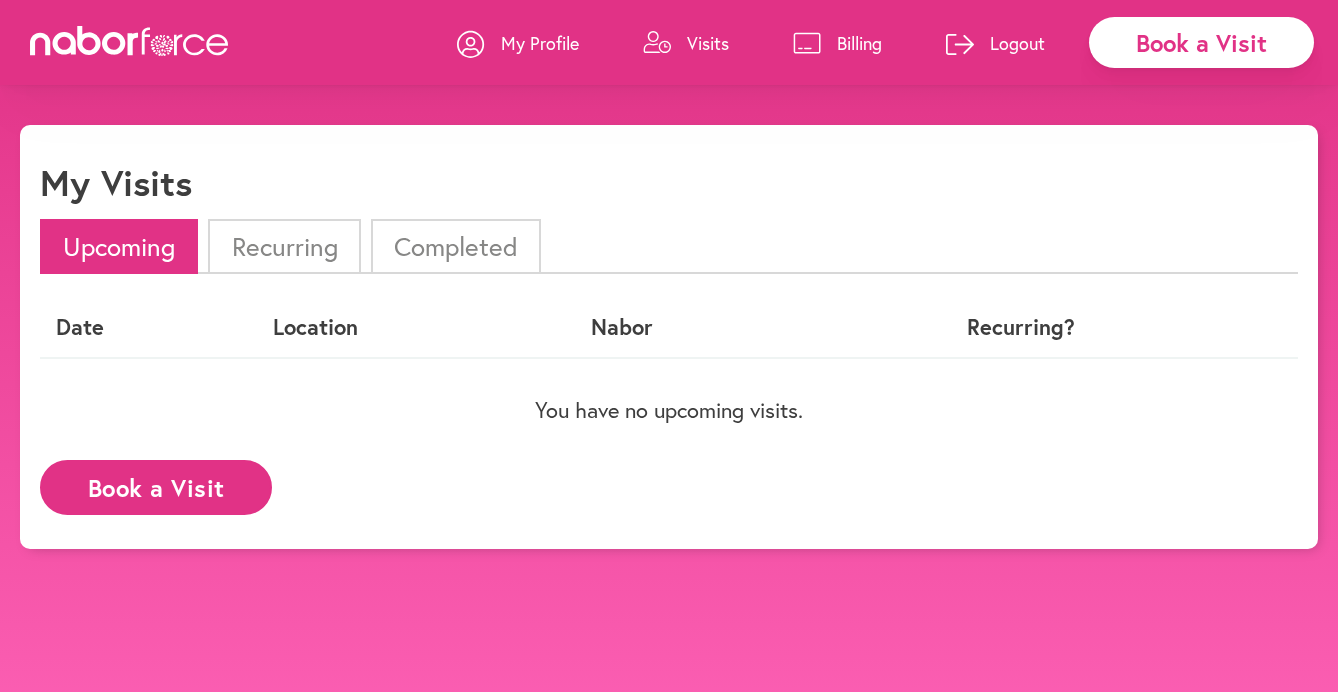 click on "My Profile" at bounding box center (518, 43) 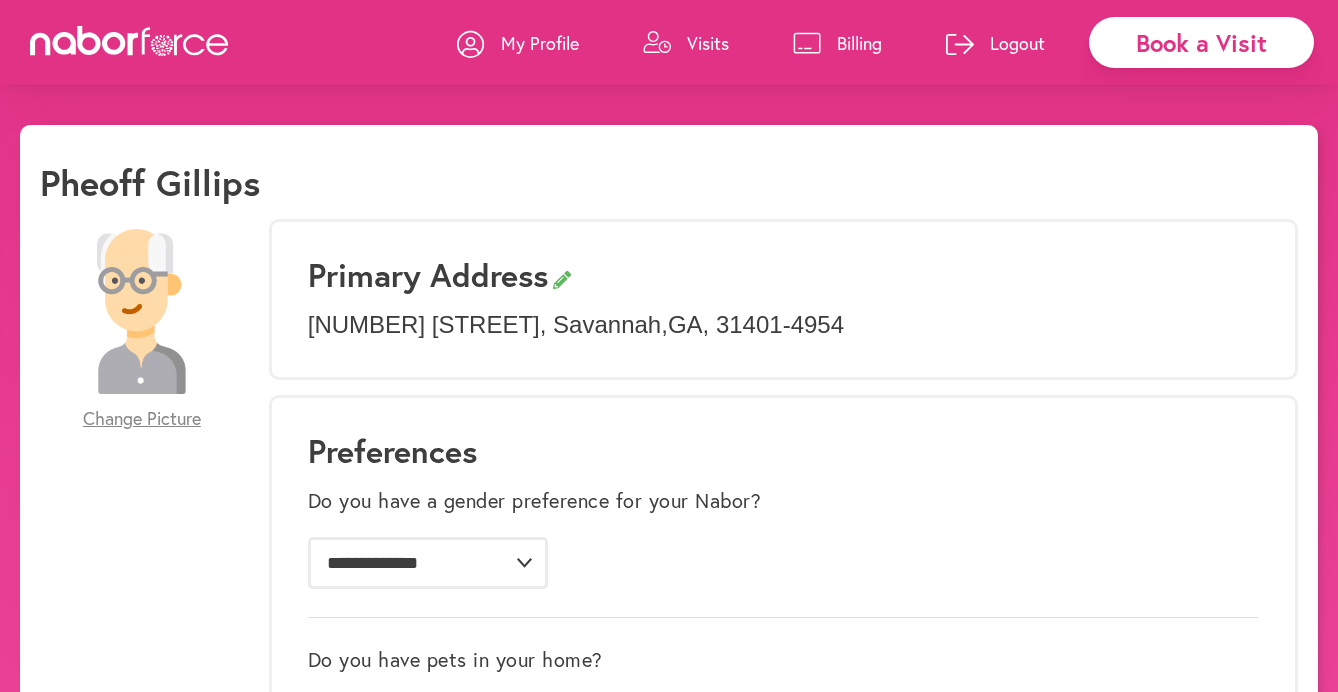 click on "Primary Address [NUMBER] [STREET] ,   [CITY] ,  [STATE] ,   [POSTAL_CODE]" at bounding box center [783, 299] 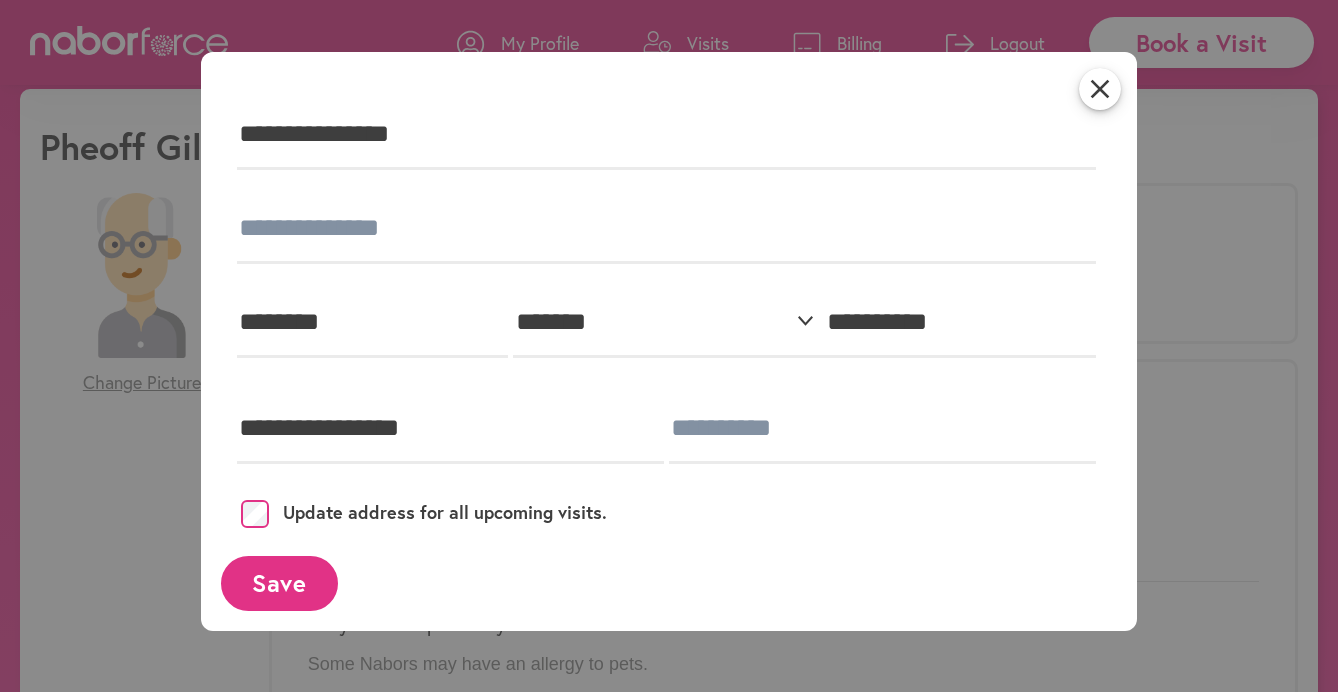 scroll, scrollTop: 0, scrollLeft: 0, axis: both 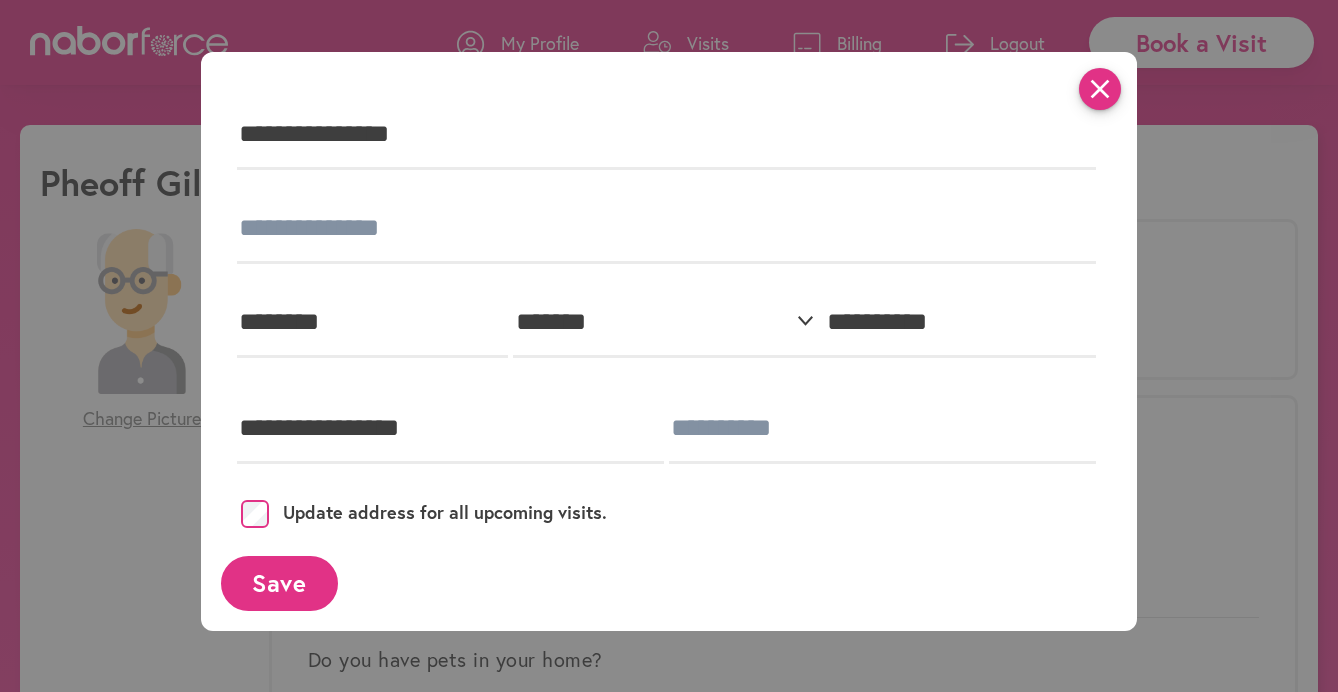 click on "close" at bounding box center [1100, 89] 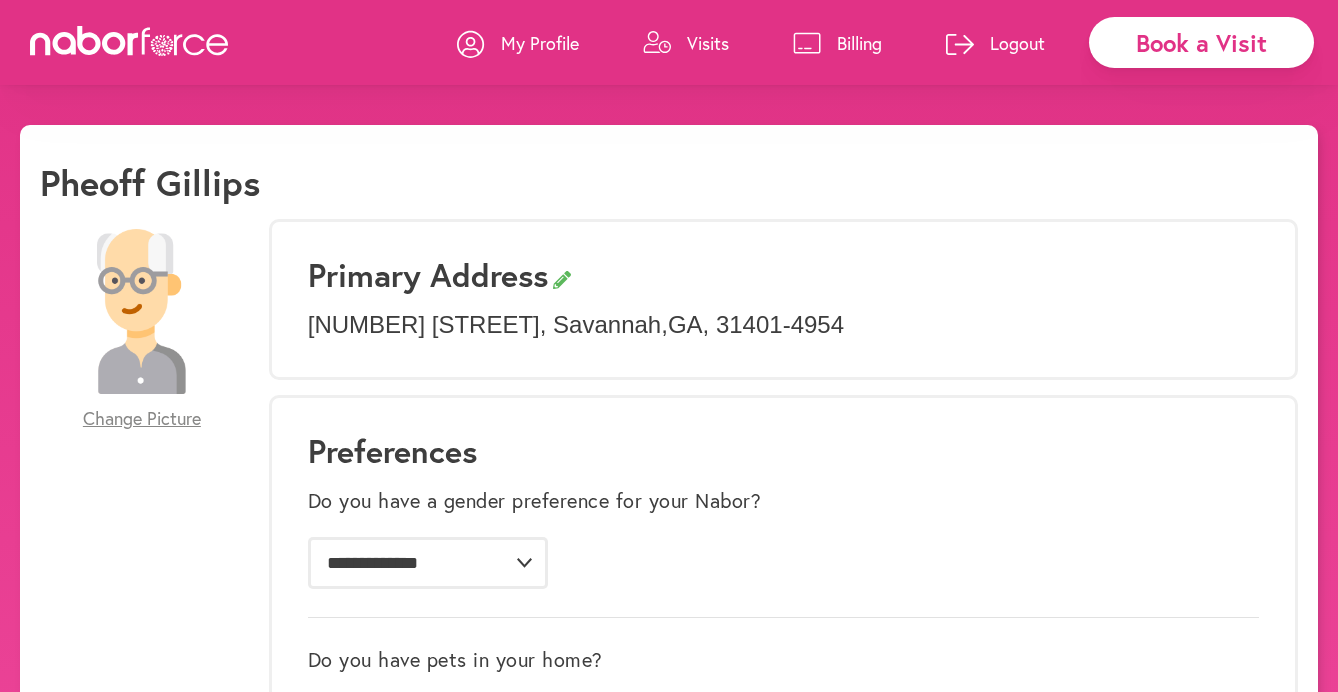 click 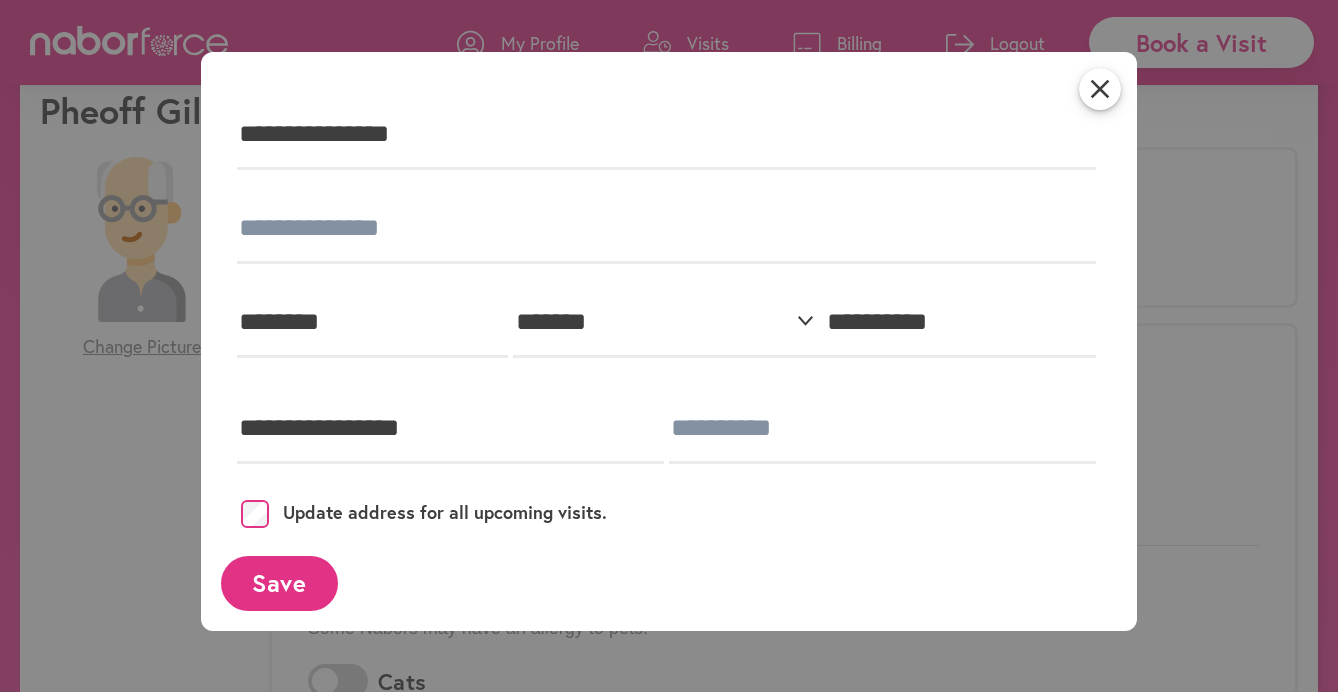 scroll, scrollTop: 74, scrollLeft: 0, axis: vertical 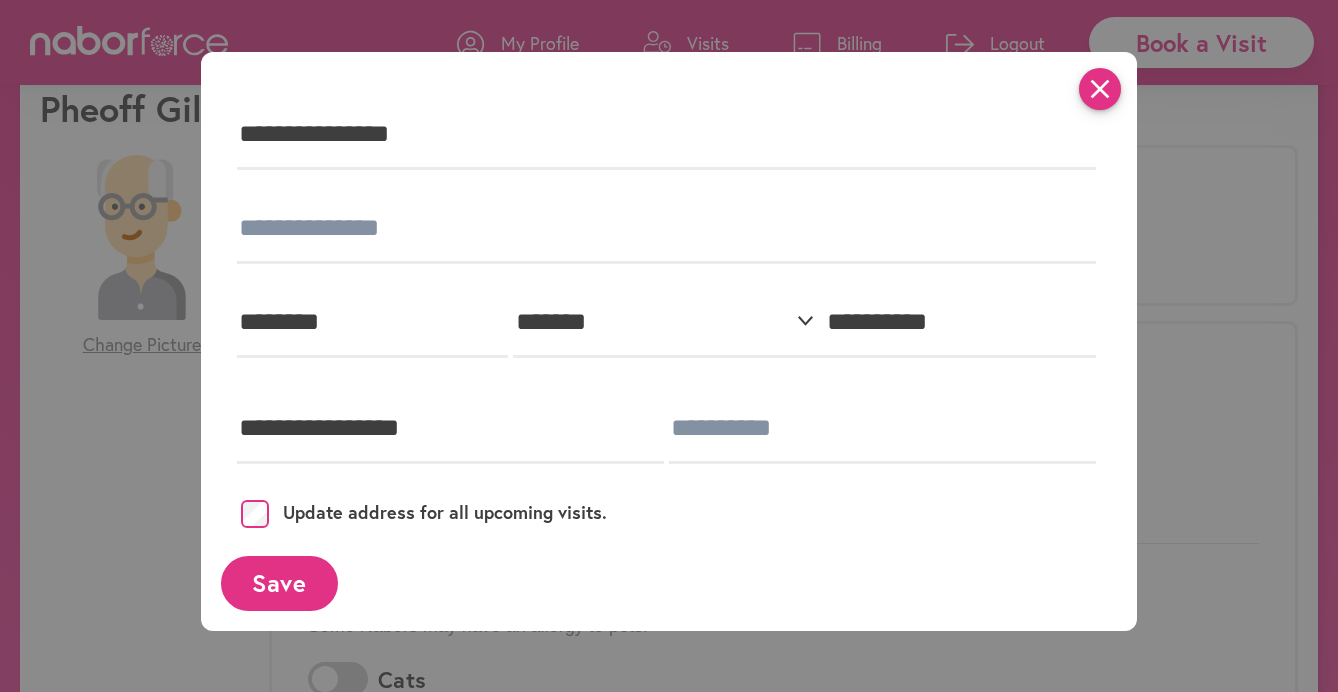 click on "close" at bounding box center (1100, 89) 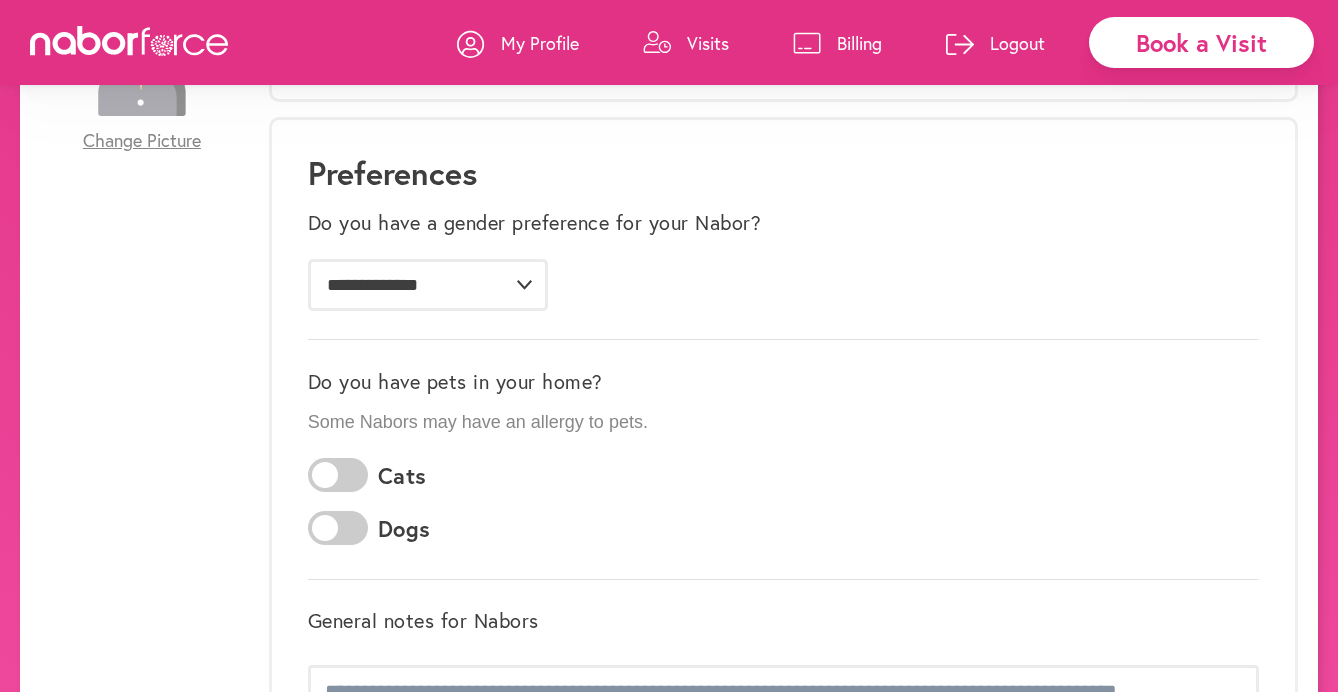 scroll, scrollTop: 0, scrollLeft: 0, axis: both 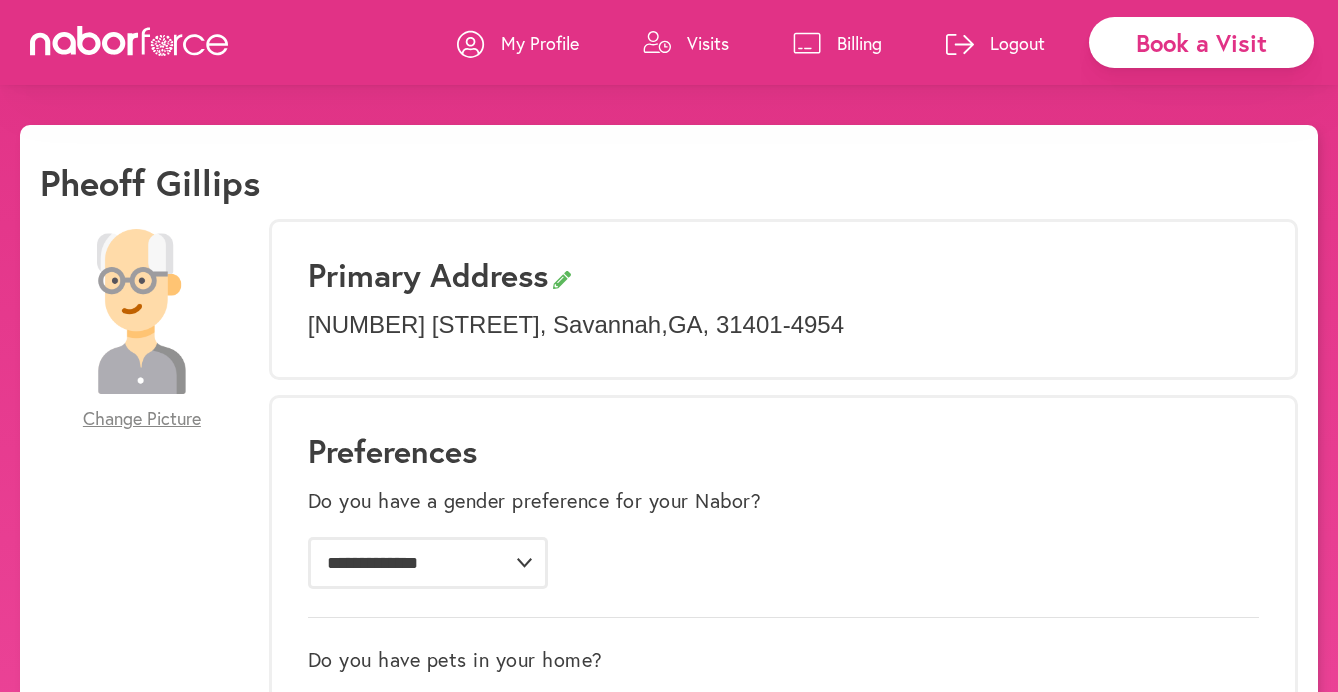 click on "Logout" at bounding box center (995, 43) 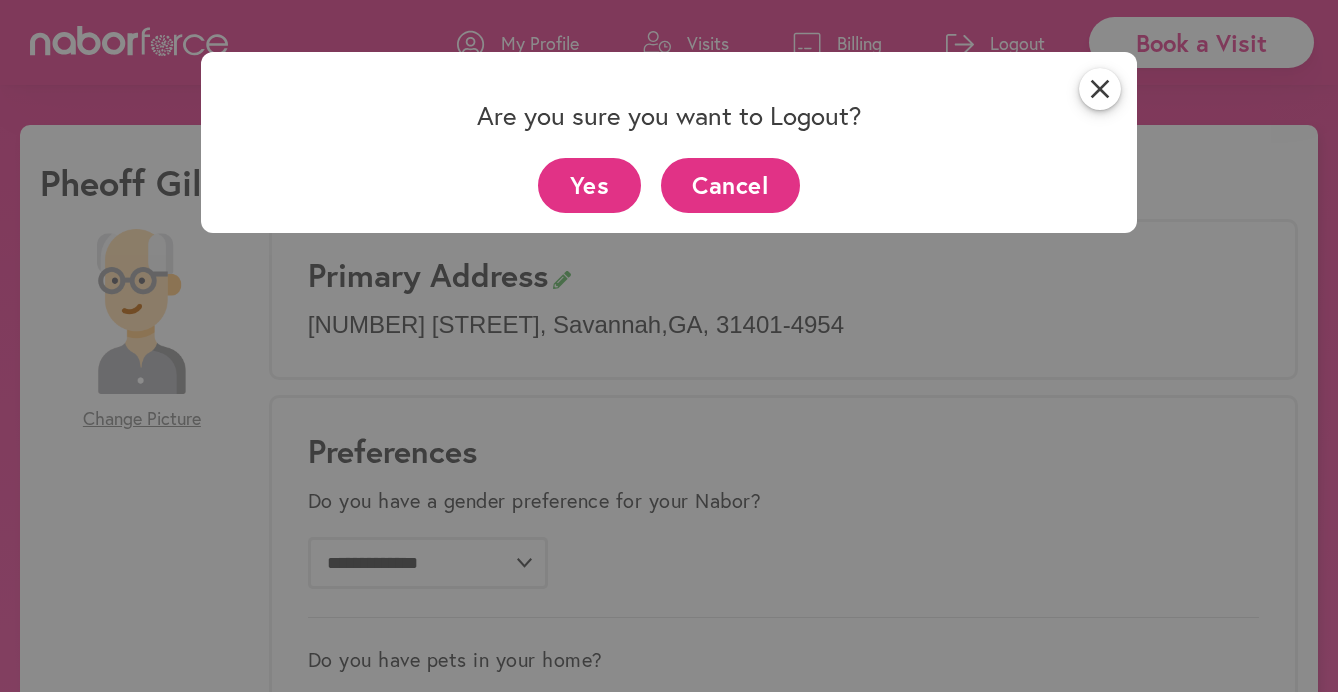 click on "Yes" at bounding box center (589, 185) 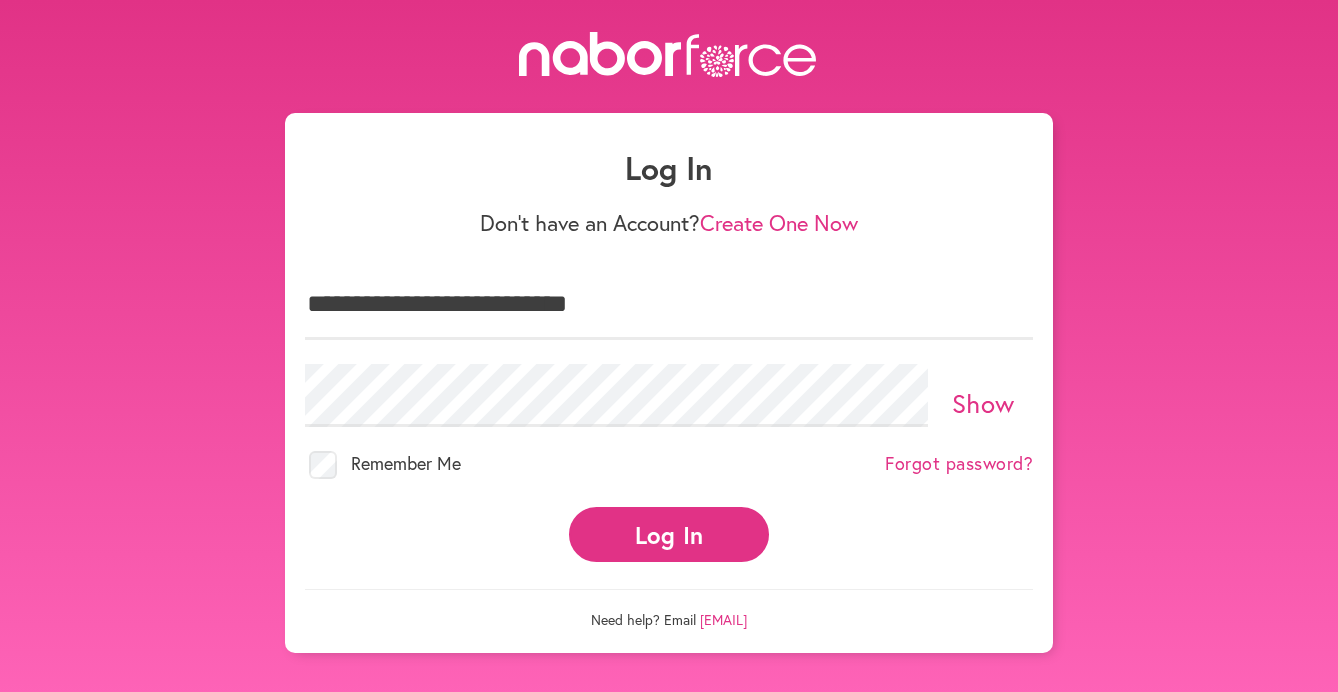 click on "**********" at bounding box center [669, 305] 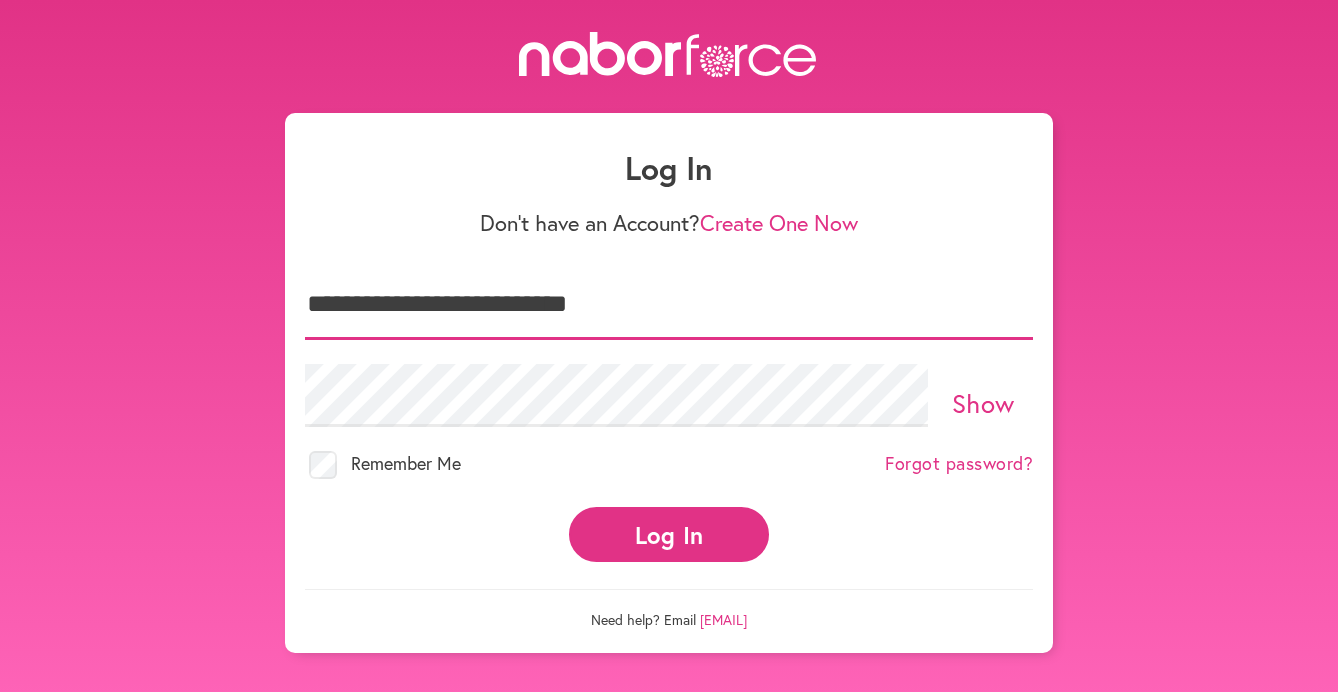 click on "**********" at bounding box center (669, 305) 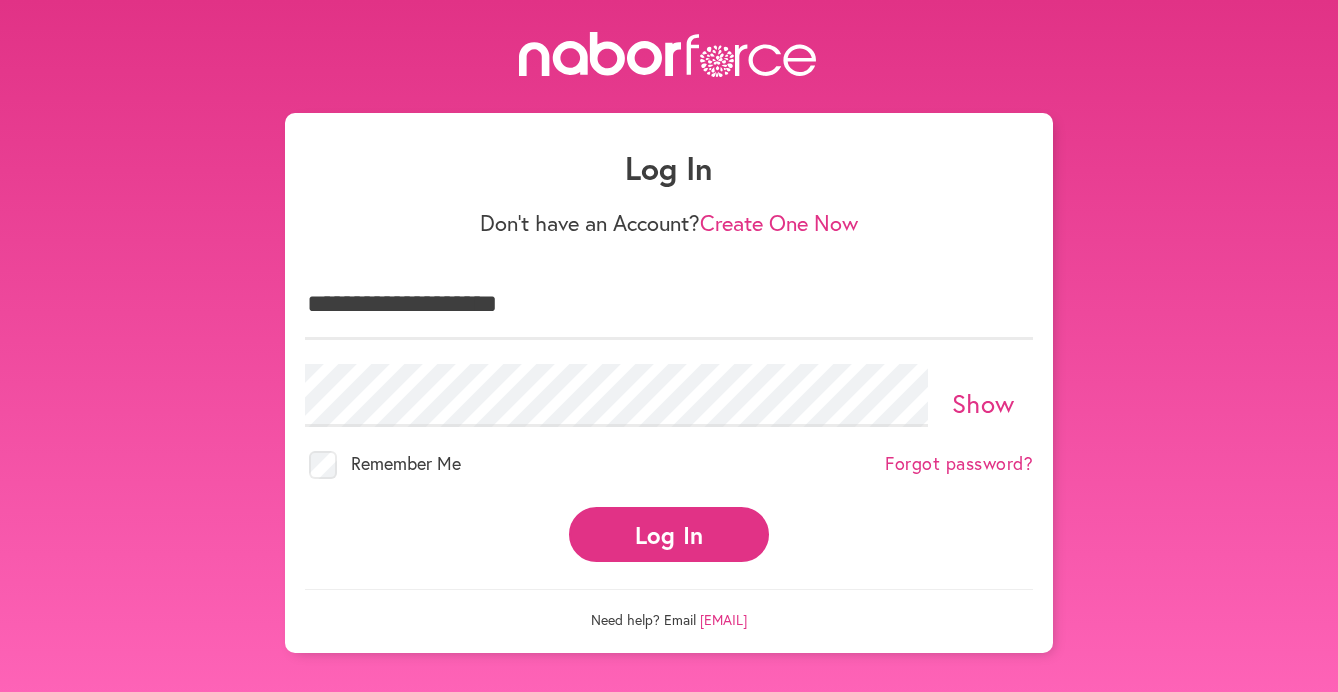 click on "Log In" at bounding box center (669, 534) 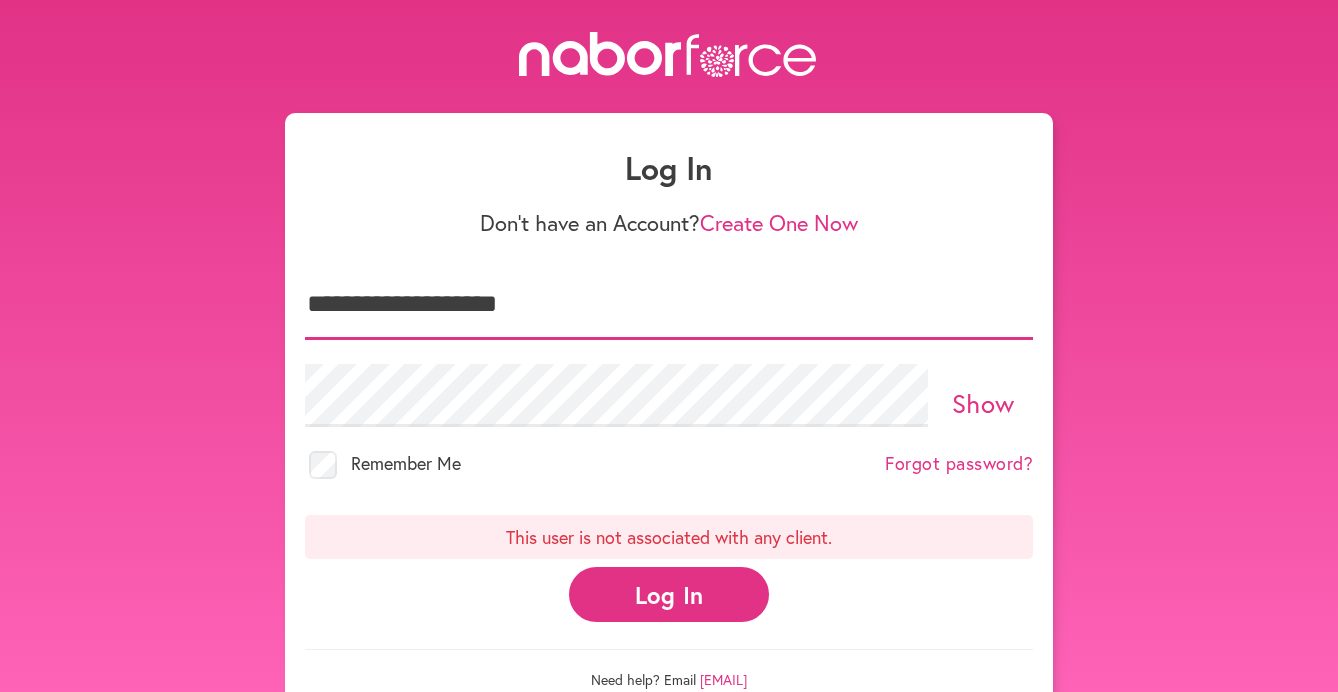 click on "**********" at bounding box center (669, 305) 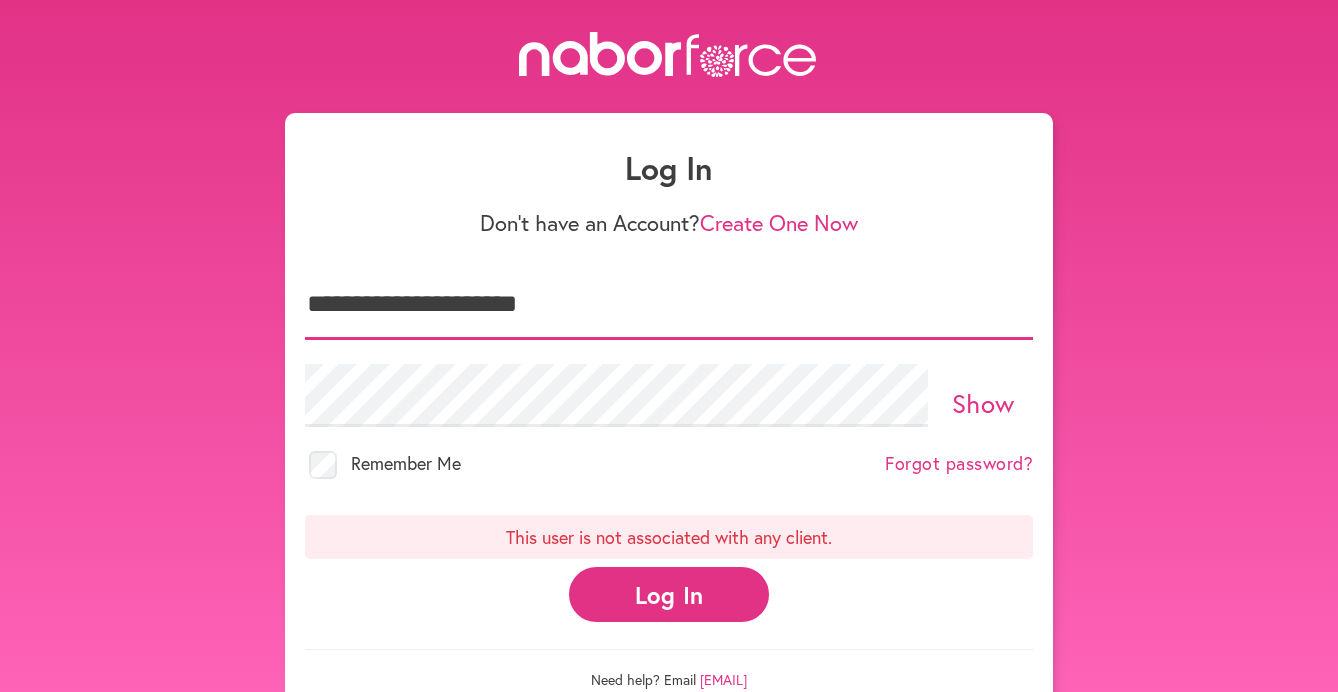 type on "**********" 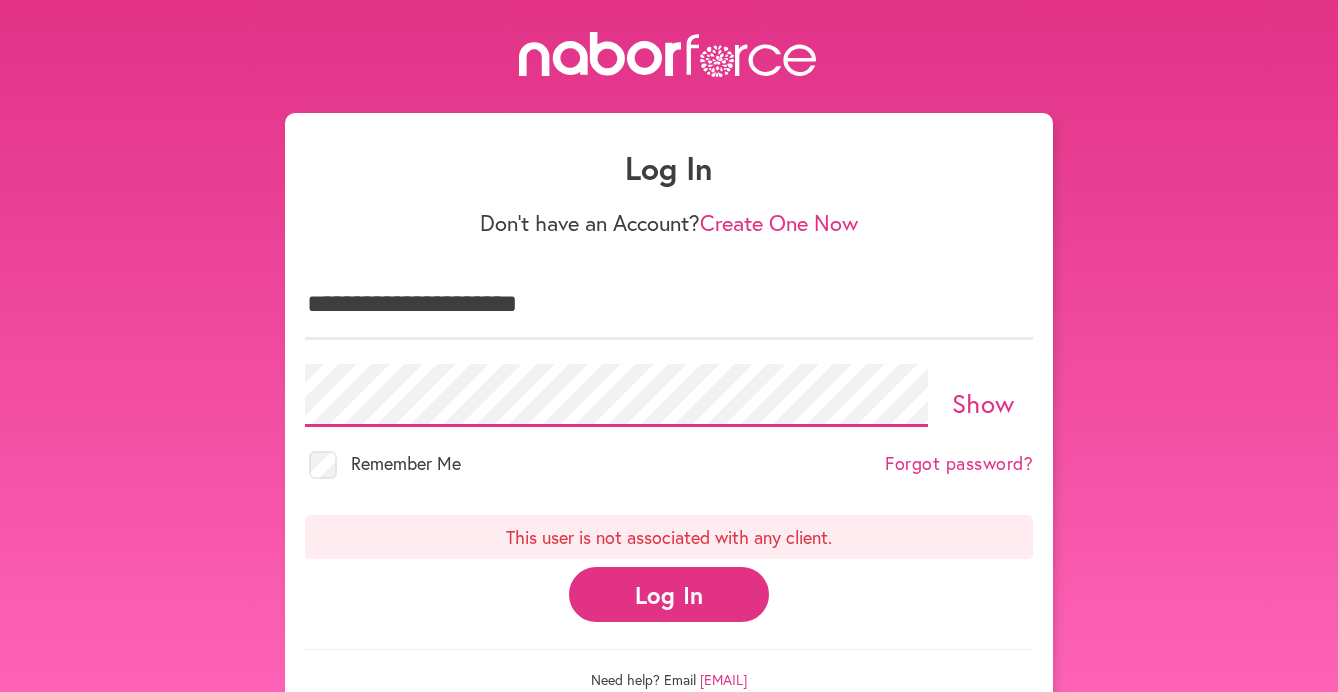 click on "**********" at bounding box center (669, 372) 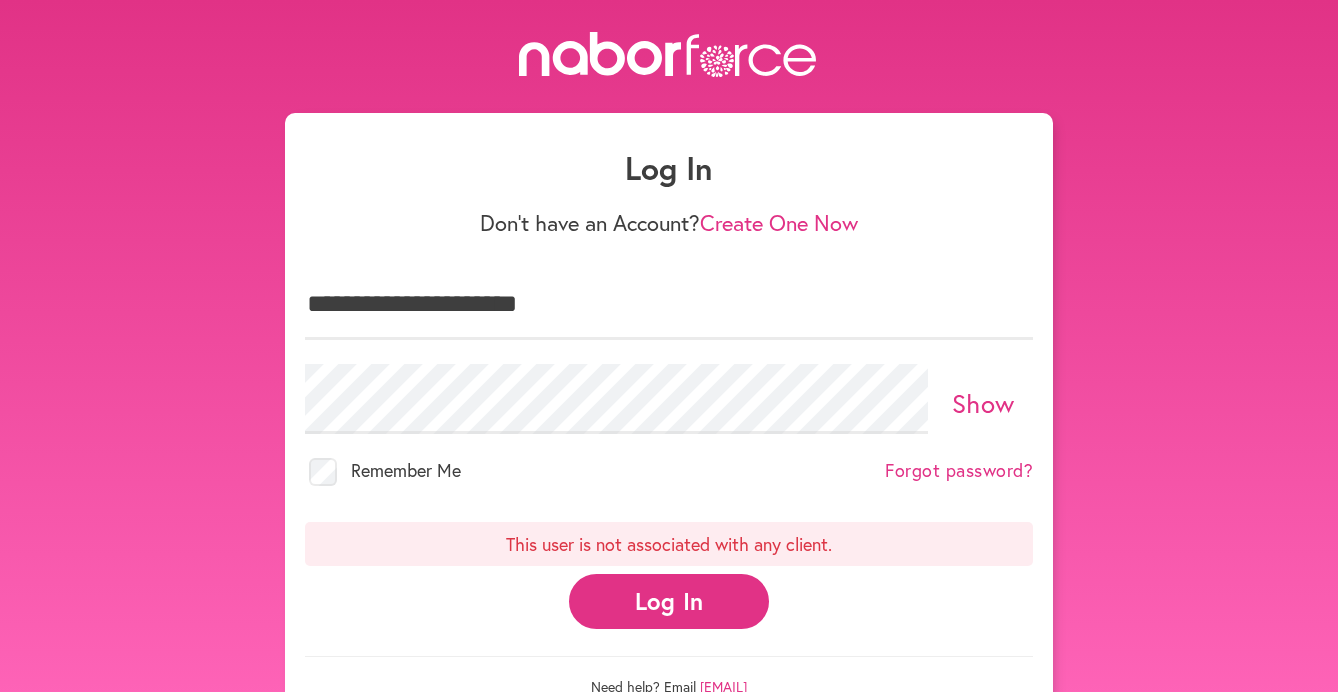 click on "Show" at bounding box center (983, 407) 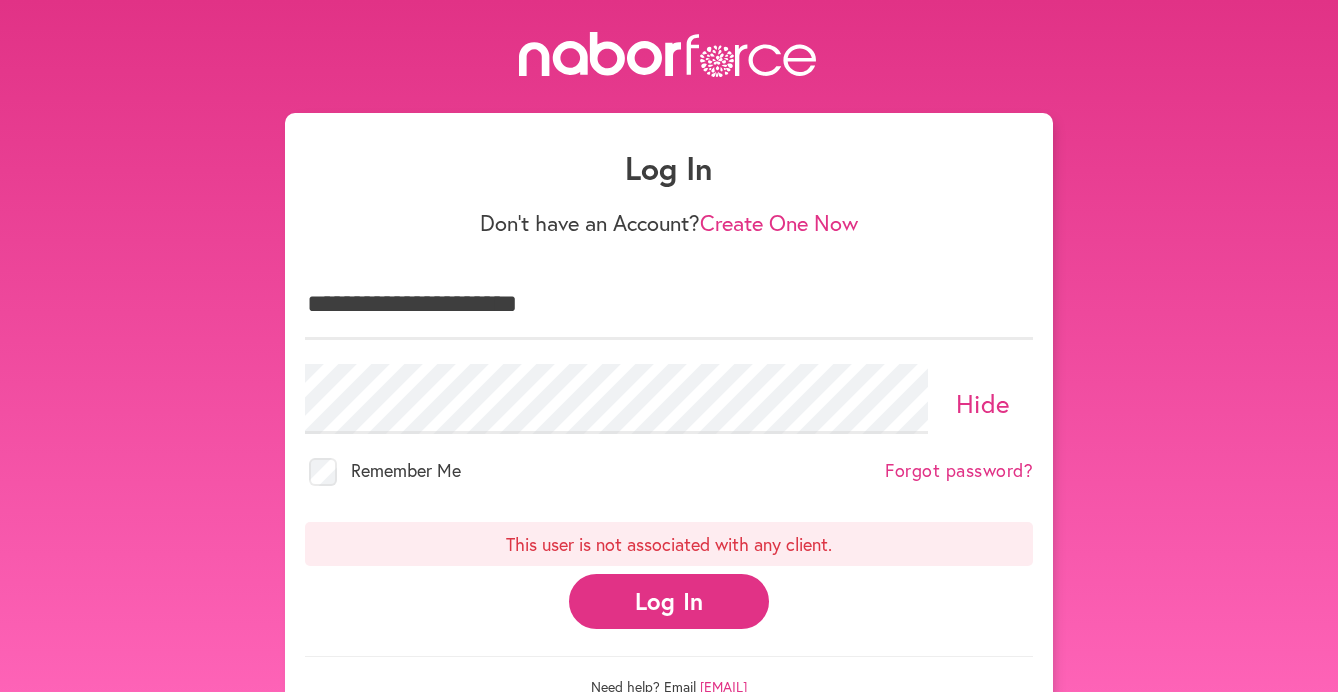 click on "Log In" at bounding box center [669, 601] 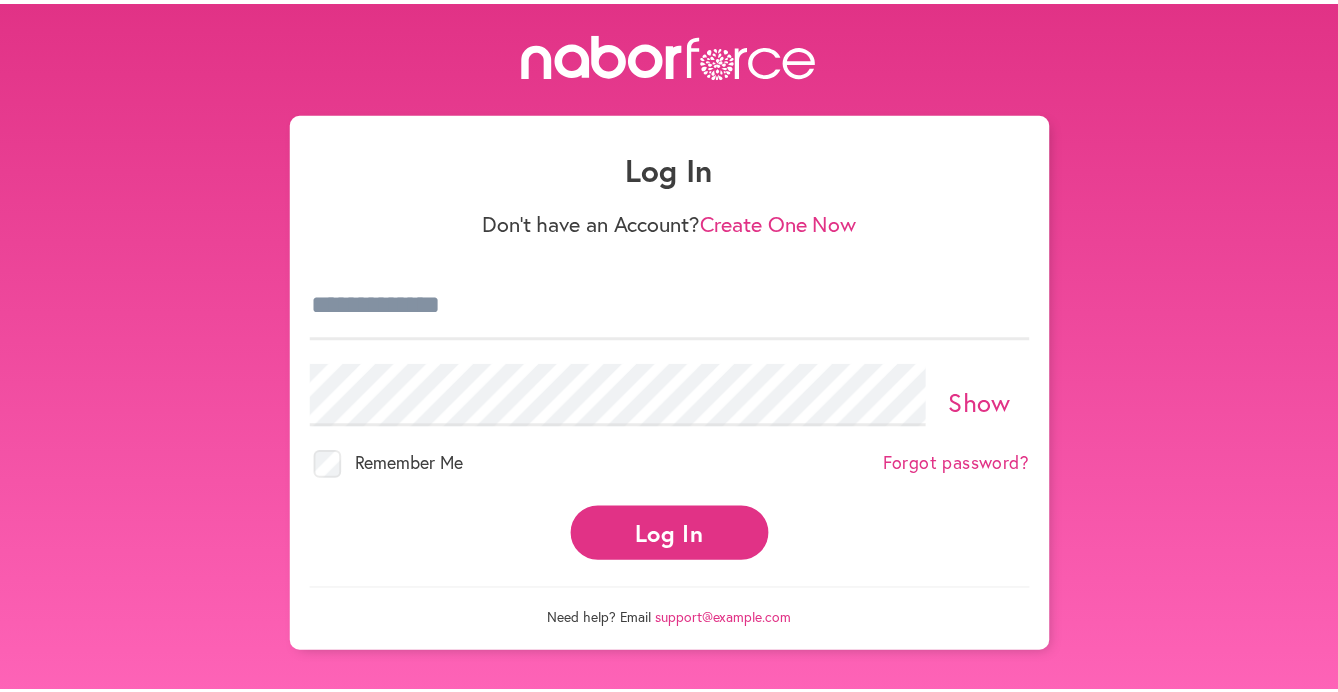 scroll, scrollTop: 0, scrollLeft: 0, axis: both 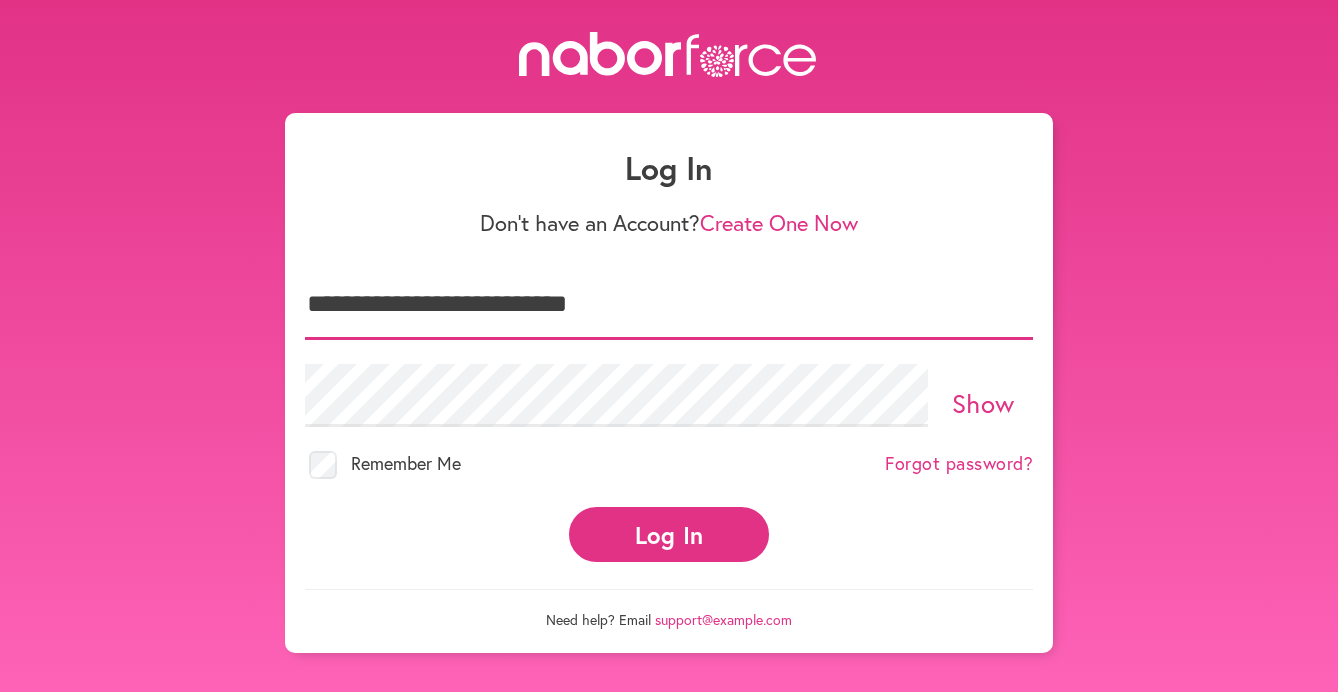 click on "**********" at bounding box center (669, 305) 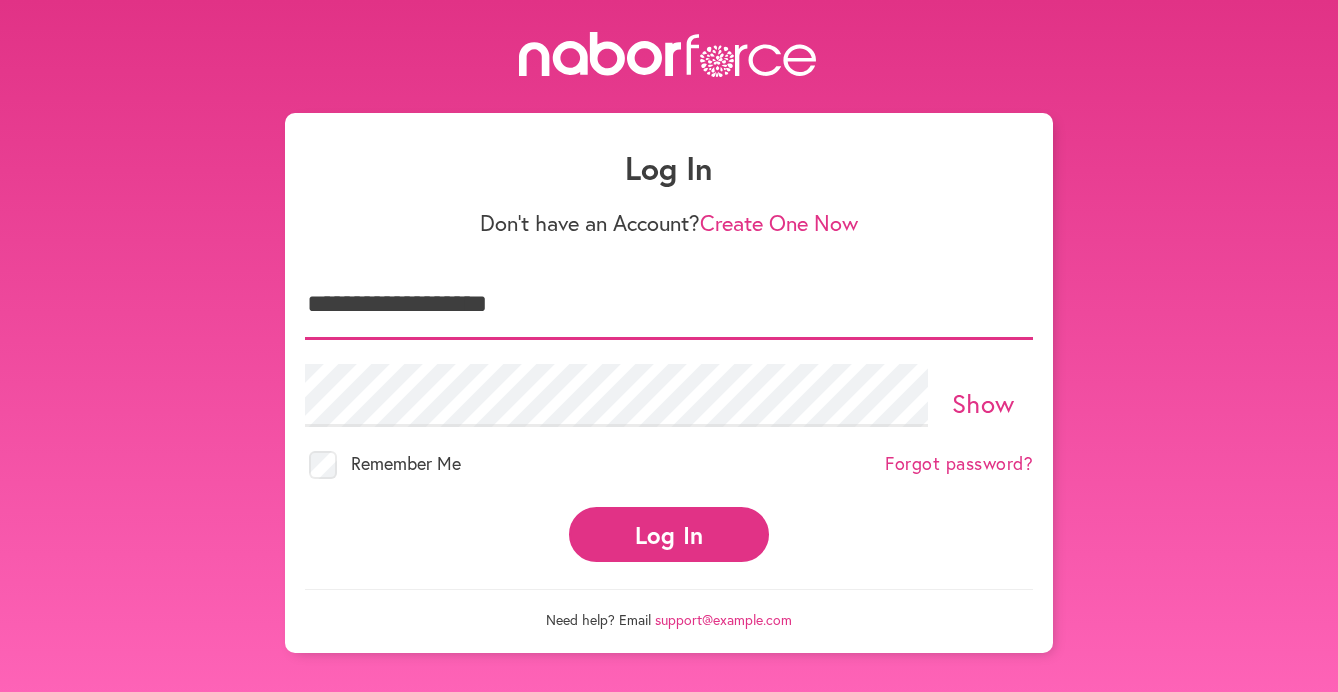 type on "**********" 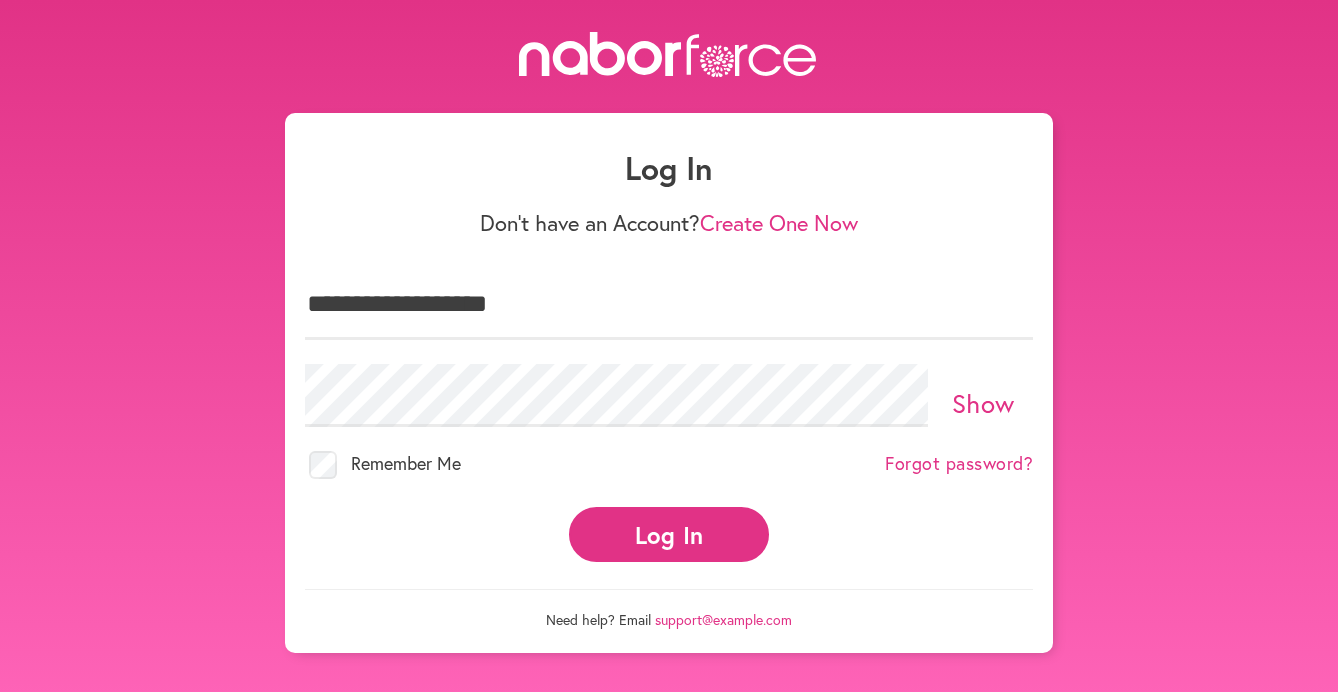 click on "Show" at bounding box center (983, 403) 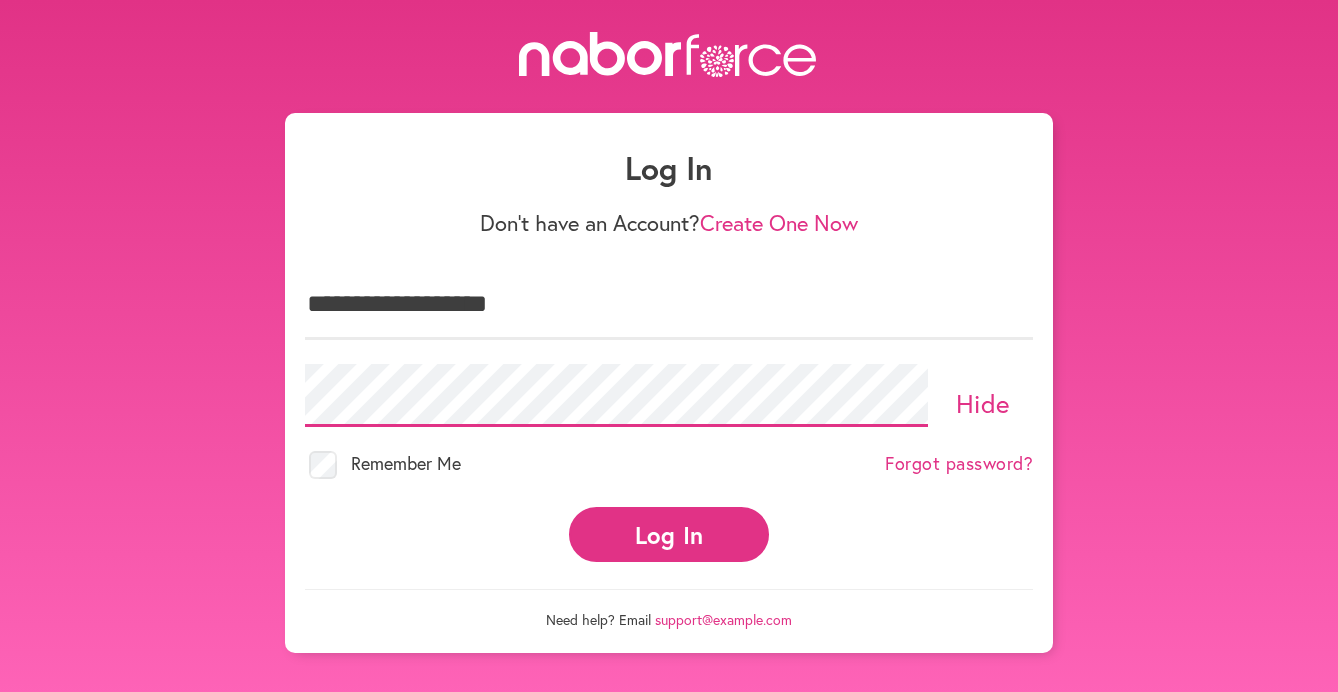 click on "**********" at bounding box center [669, 382] 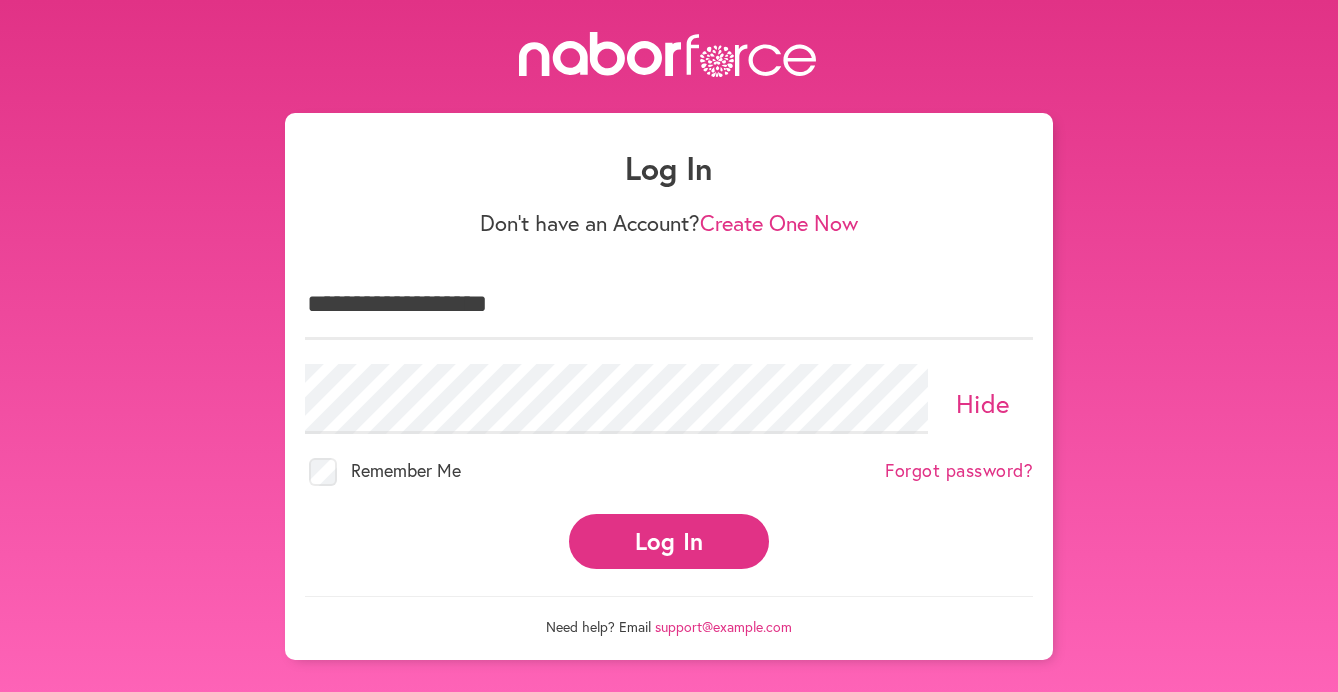 click on "Log In" at bounding box center (669, 541) 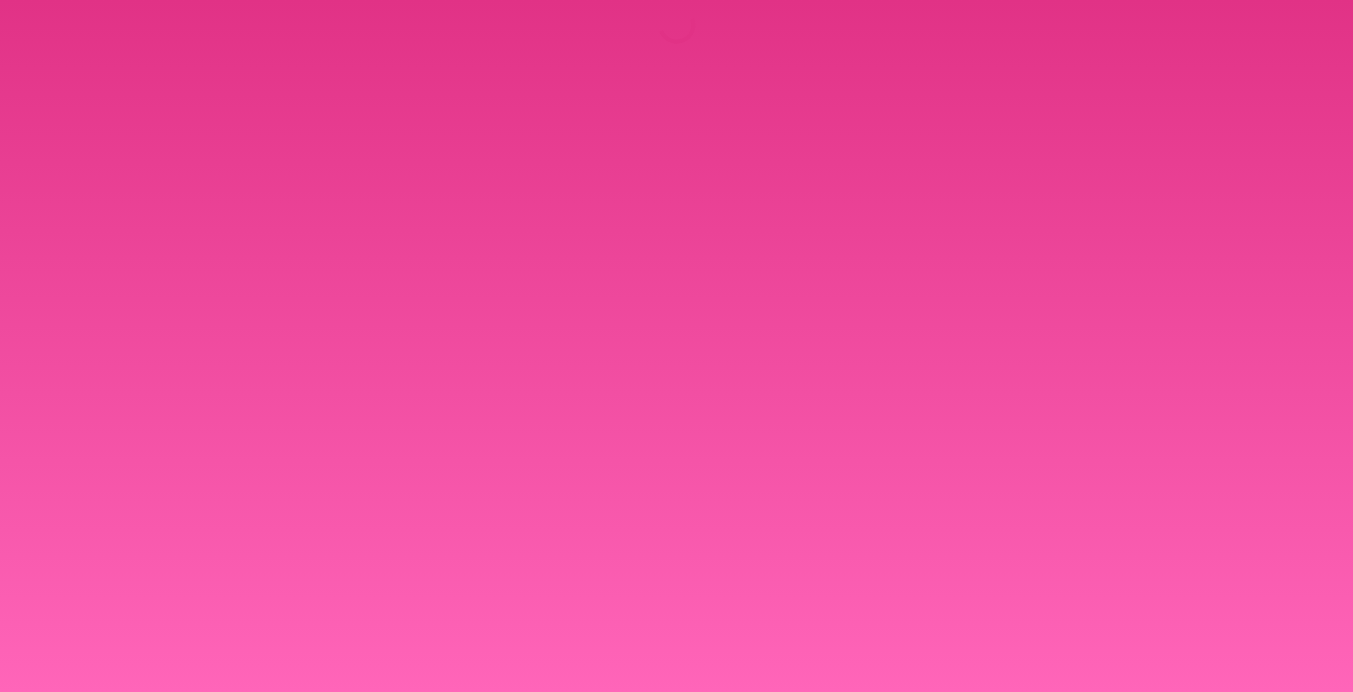 scroll, scrollTop: 0, scrollLeft: 0, axis: both 